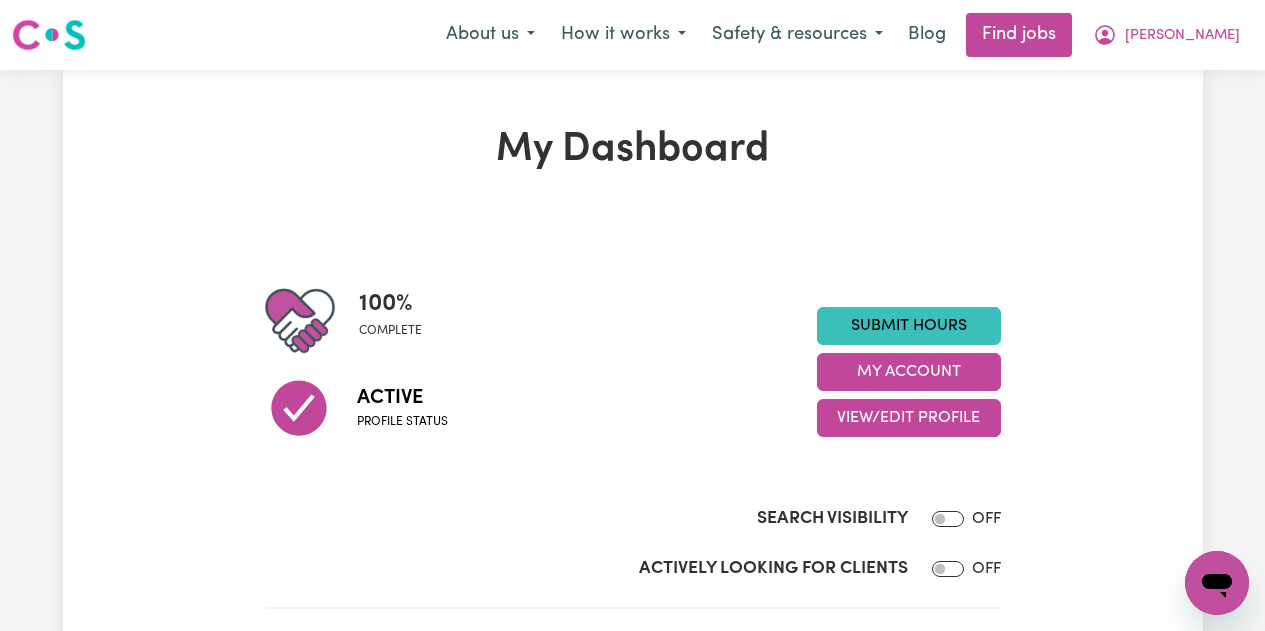 scroll, scrollTop: 0, scrollLeft: 0, axis: both 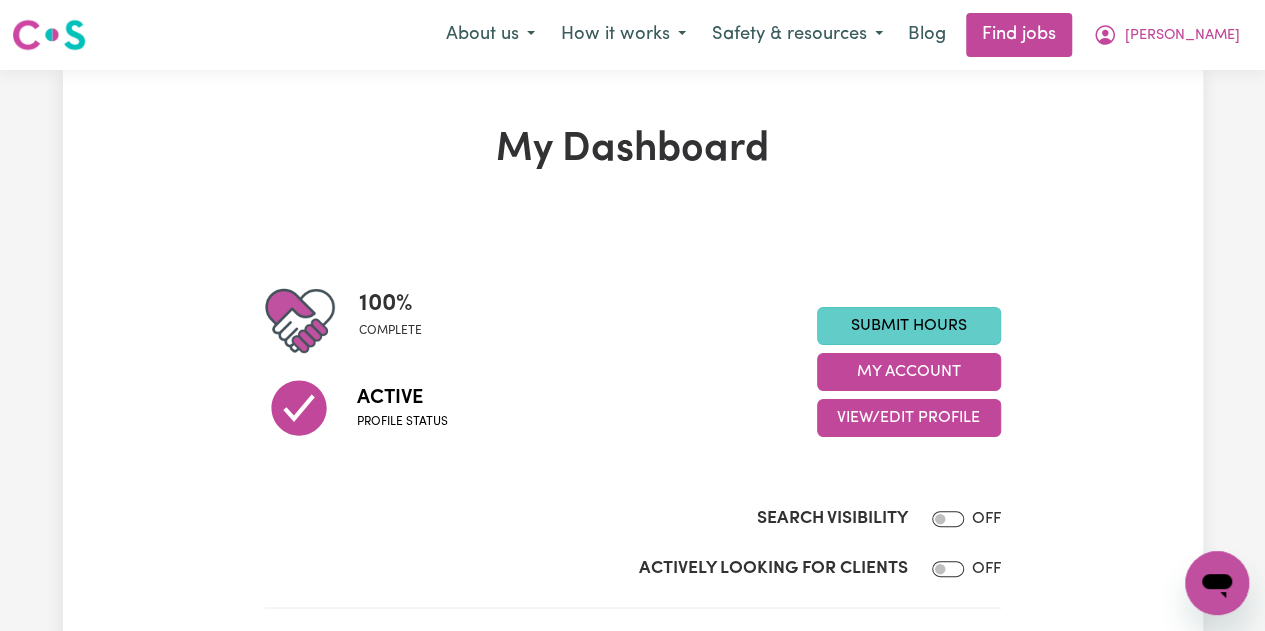 click on "Submit Hours" at bounding box center [909, 326] 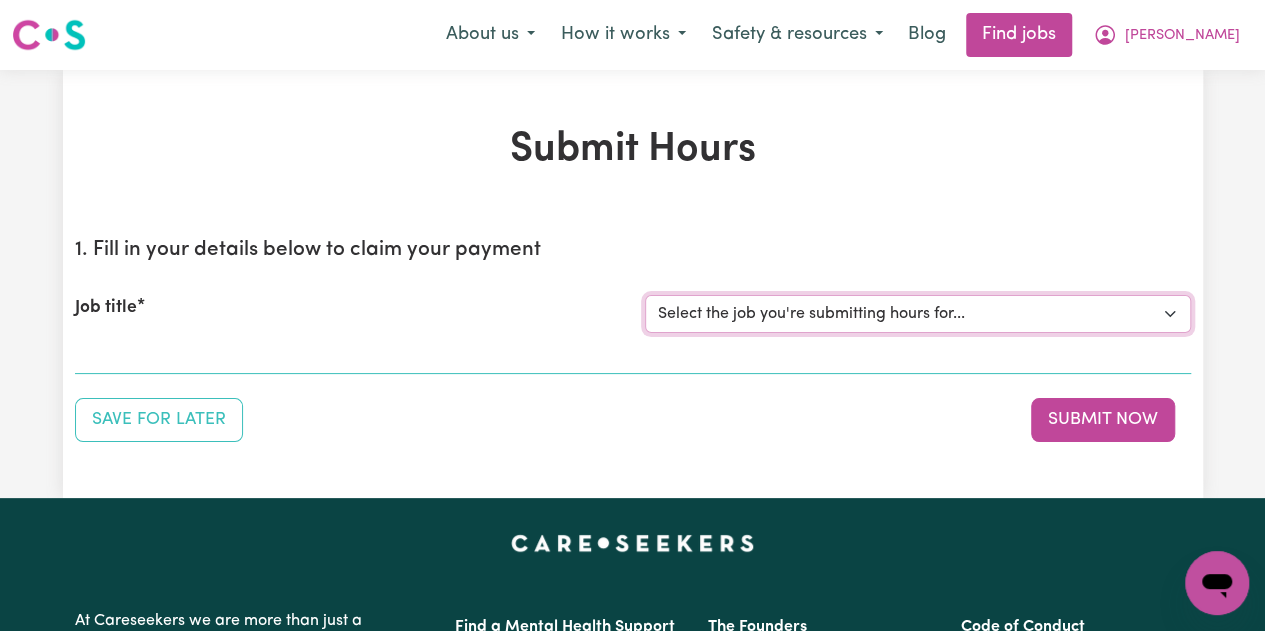 click on "Select the job you're submitting hours for... [My [PERSON_NAME]] [DEMOGRAPHIC_DATA]/Other [DEMOGRAPHIC_DATA] decent [DEMOGRAPHIC_DATA] carers required for domestic assistance" at bounding box center [918, 314] 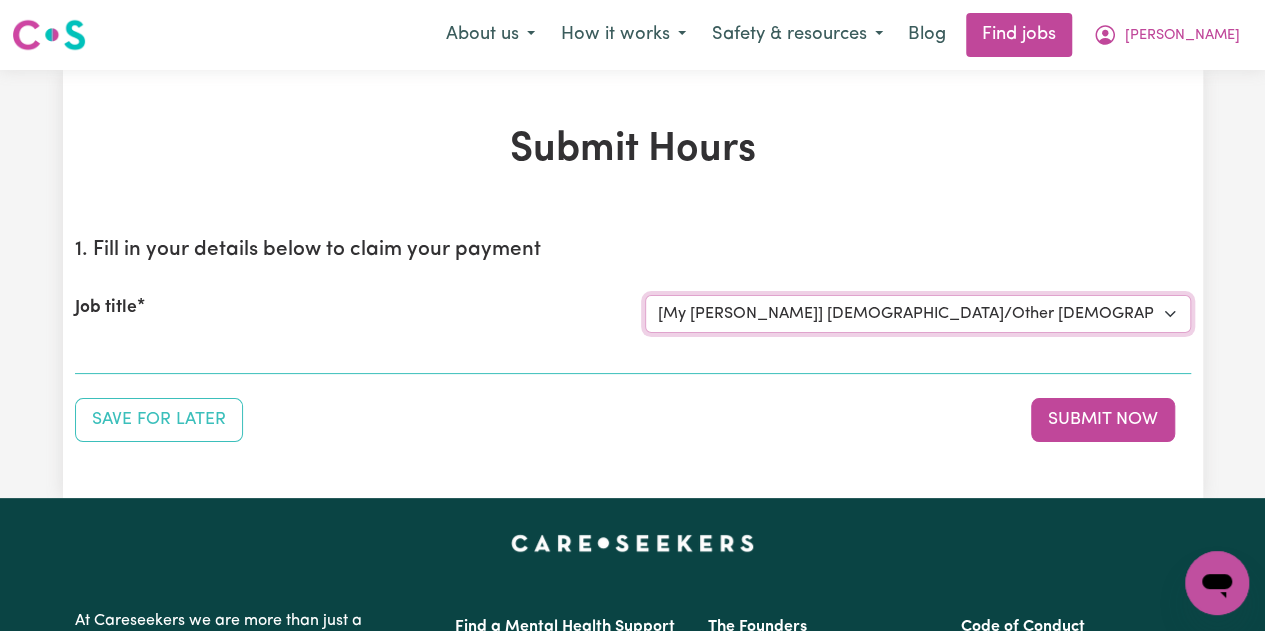 click on "Select the job you're submitting hours for... [My [PERSON_NAME]] [DEMOGRAPHIC_DATA]/Other [DEMOGRAPHIC_DATA] decent [DEMOGRAPHIC_DATA] carers required for domestic assistance" at bounding box center (918, 314) 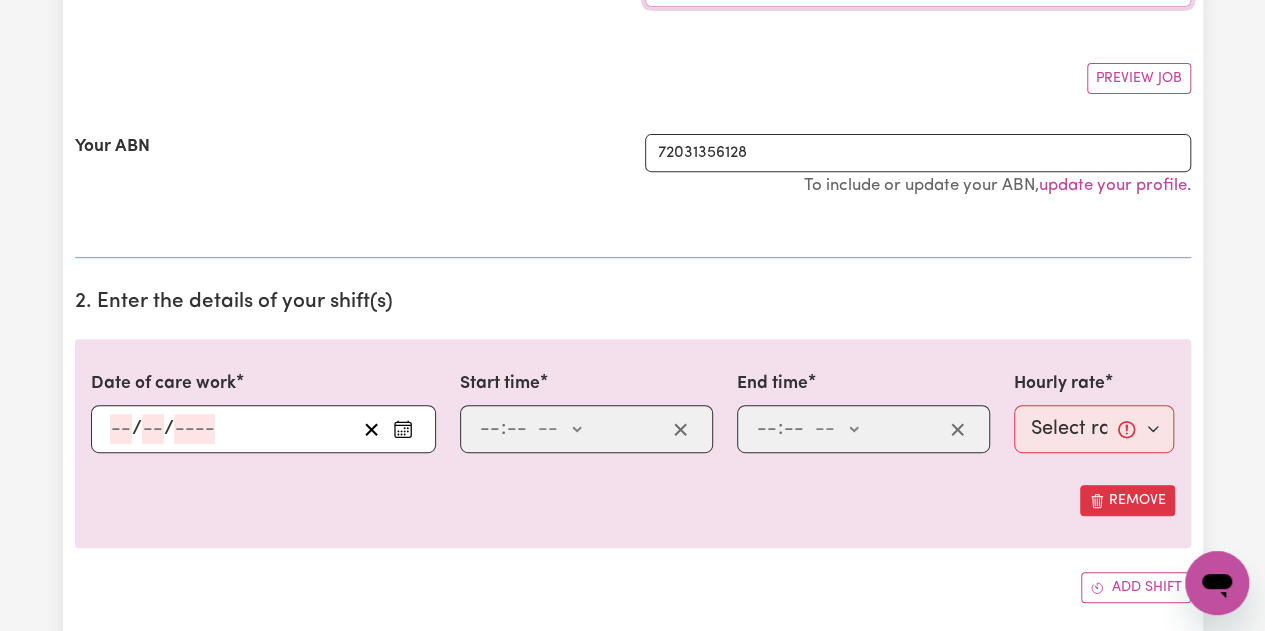 scroll, scrollTop: 500, scrollLeft: 0, axis: vertical 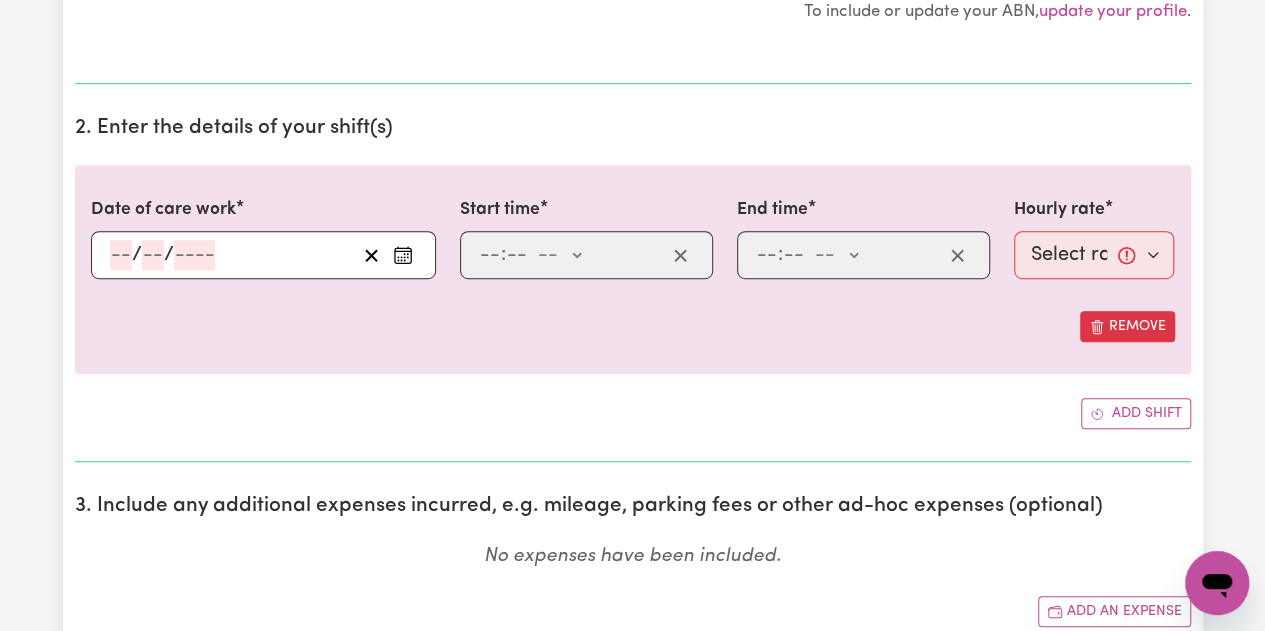 click 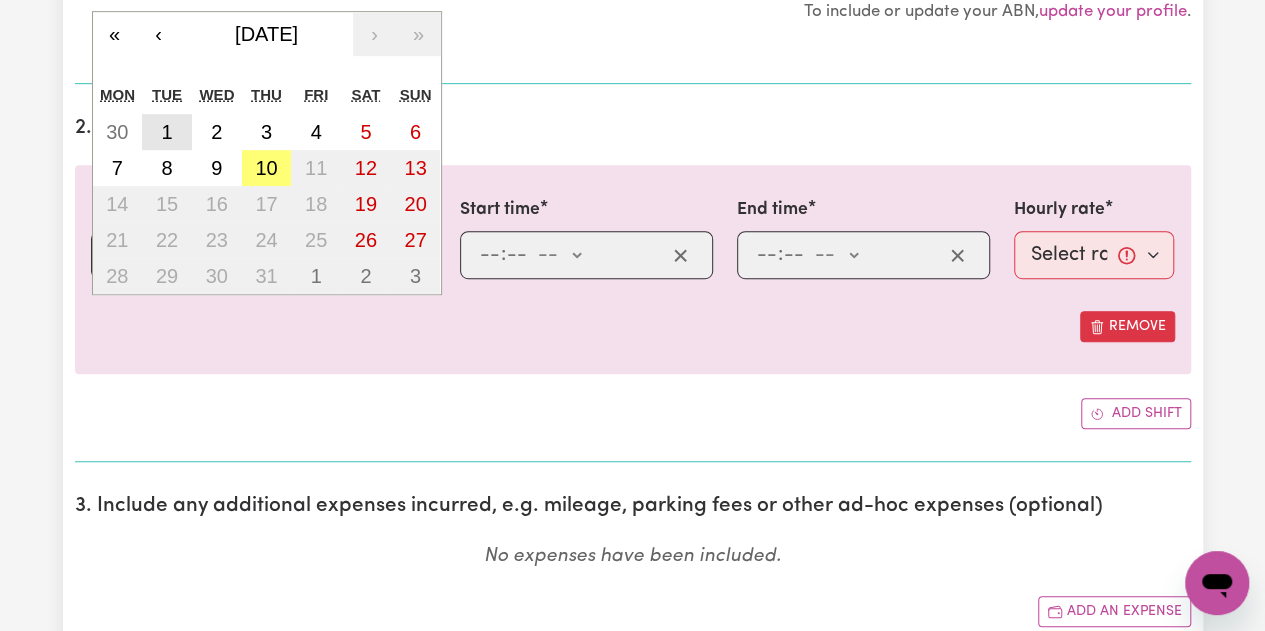 click on "1" at bounding box center [166, 132] 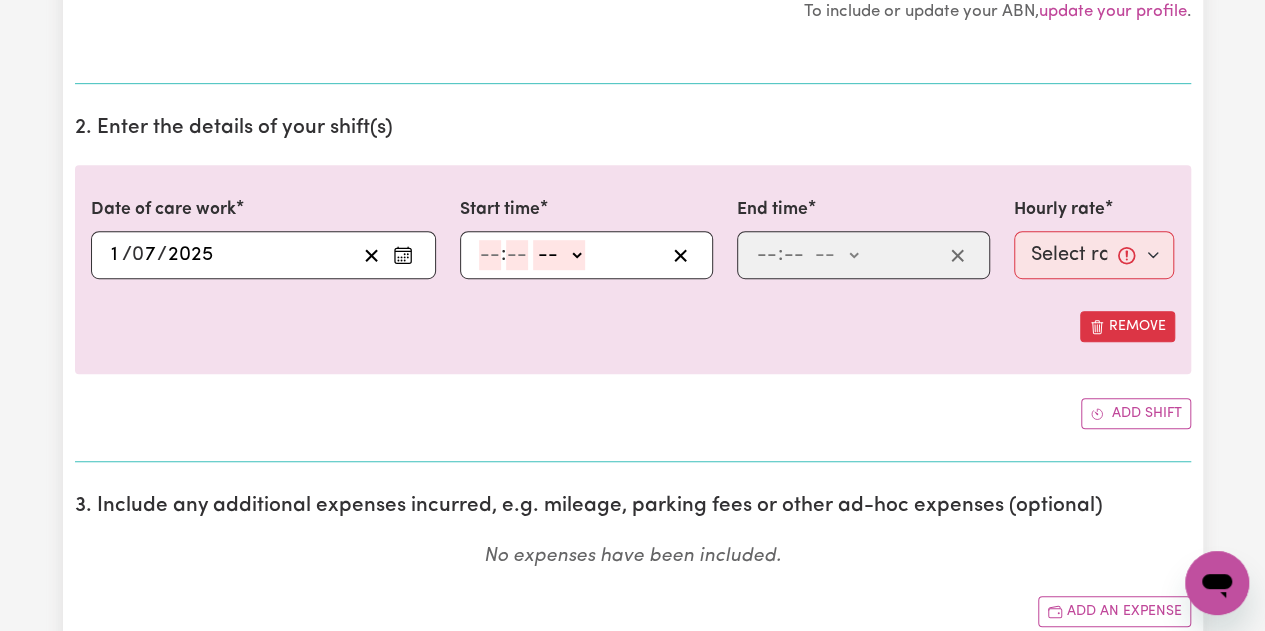 click 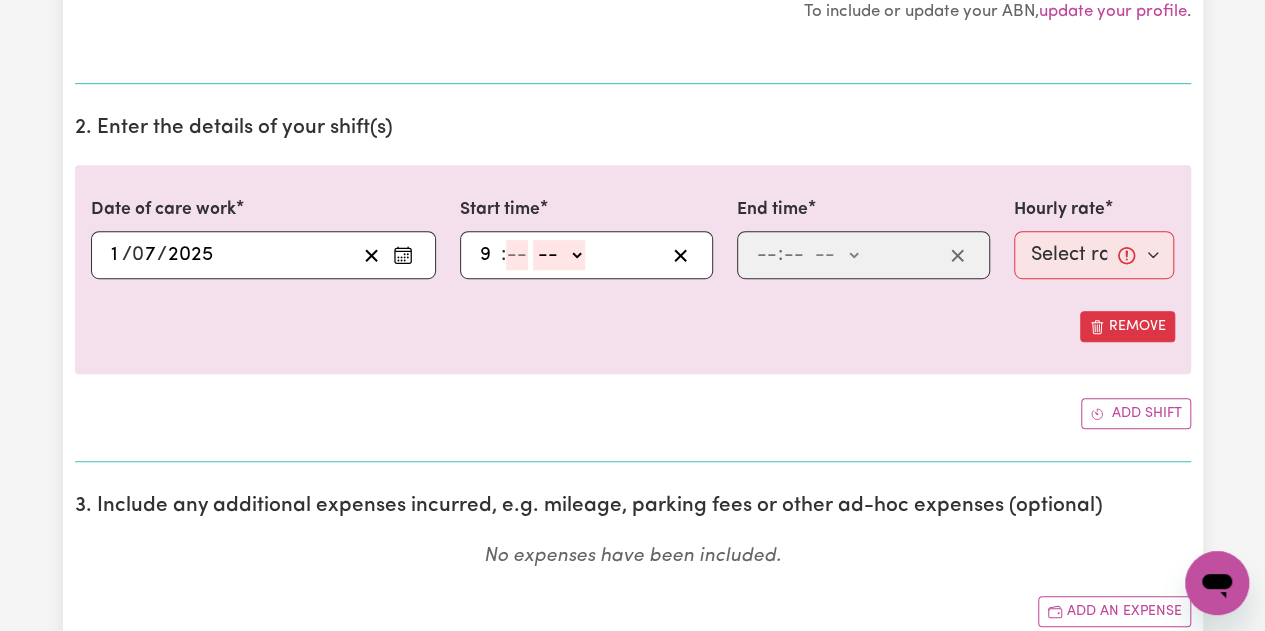 type on "9" 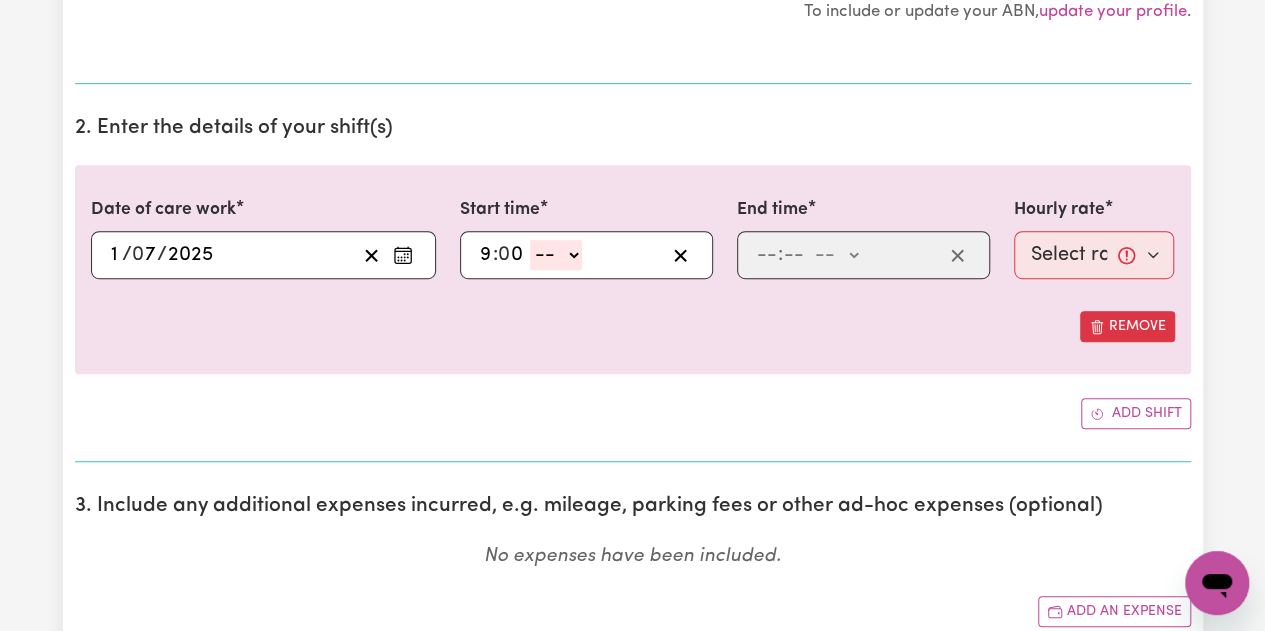 type on "0" 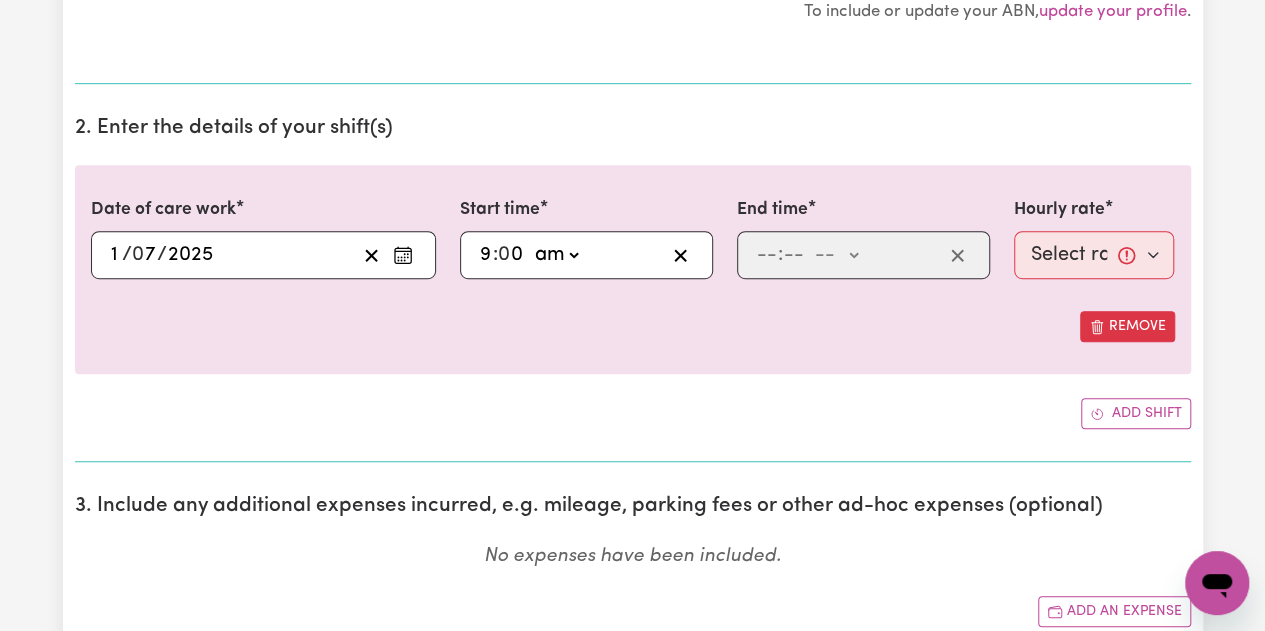 click on "-- am pm" 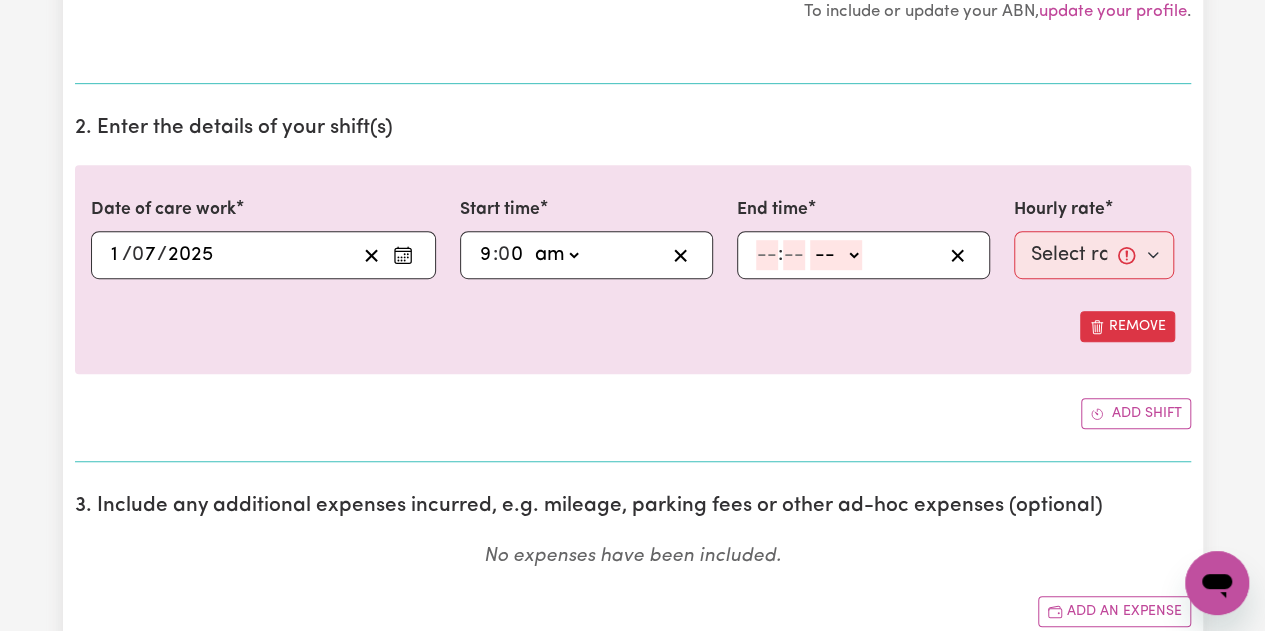 drag, startPoint x: 766, startPoint y: 261, endPoint x: 851, endPoint y: 531, distance: 283.0636 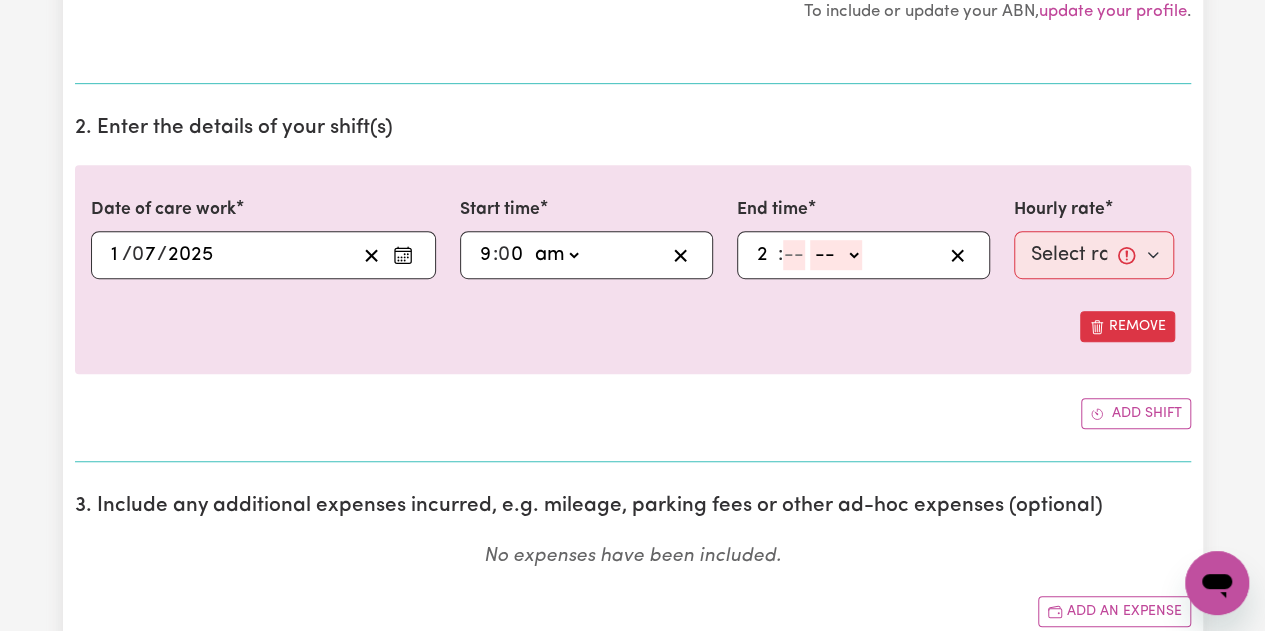 type on "2" 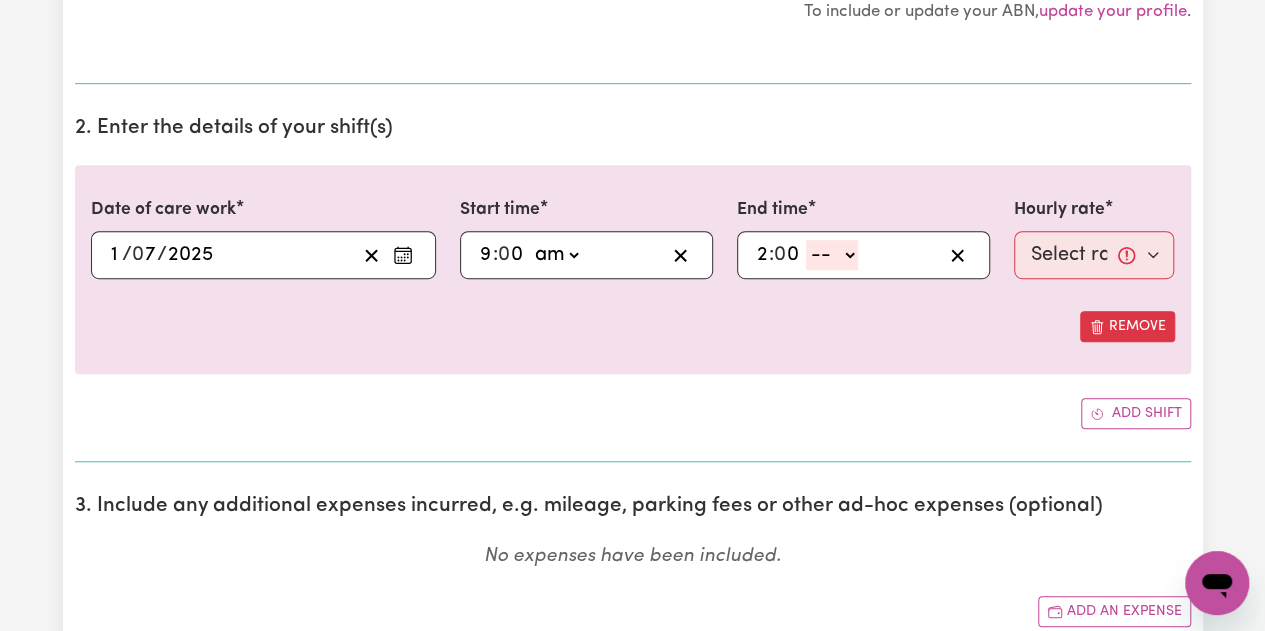 type on "0" 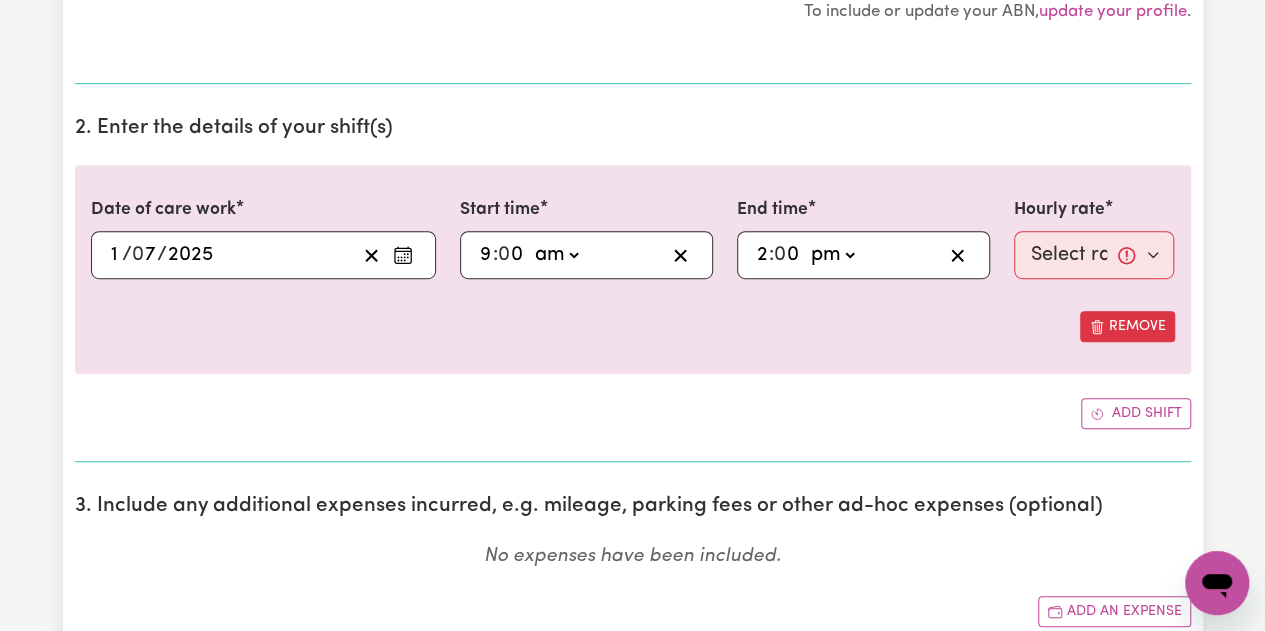 click on "-- am pm" 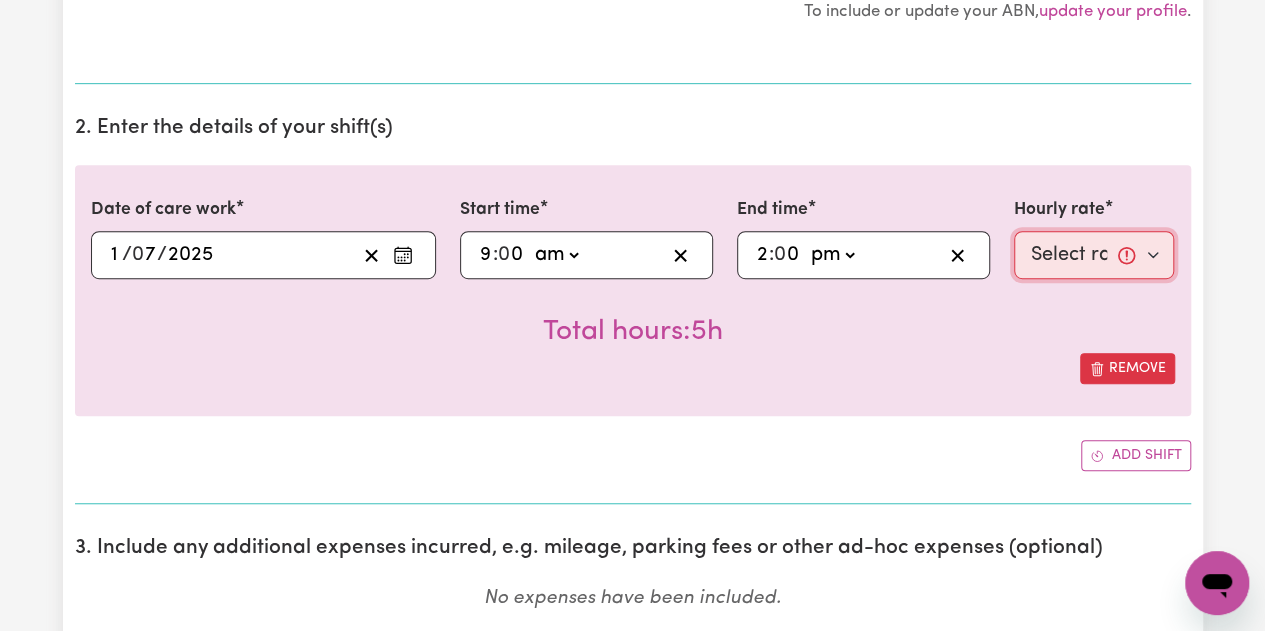 click on "Select rate... $50.00 (Weekday) $70.00 ([DATE])" at bounding box center (1094, 255) 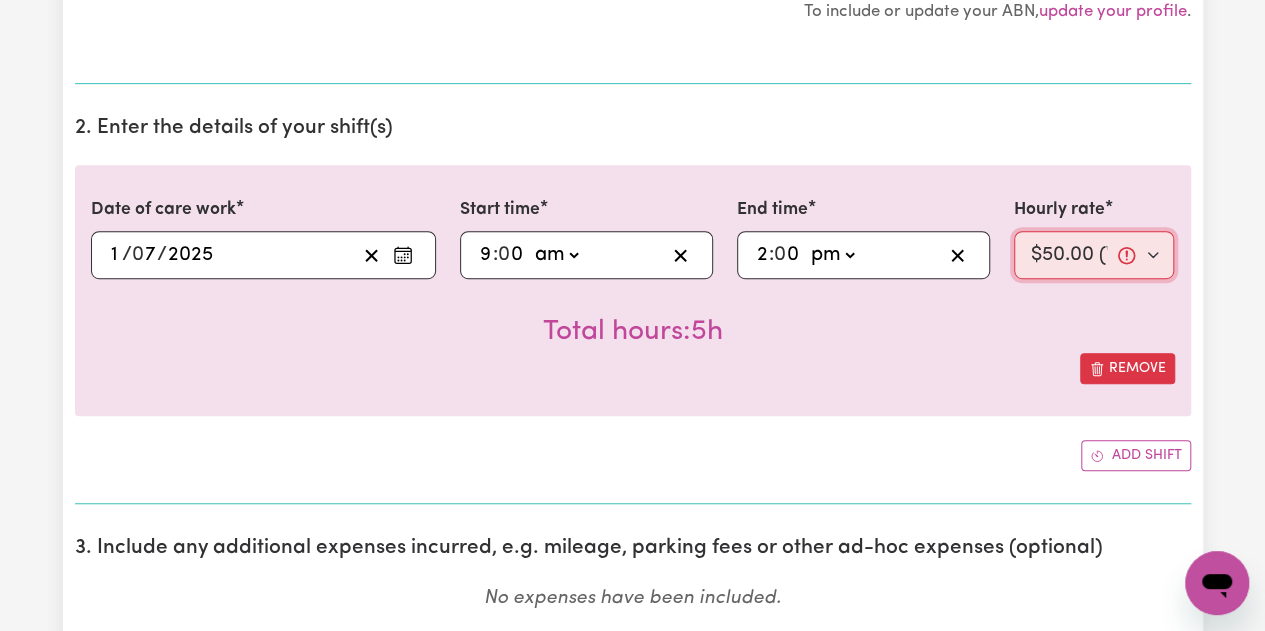 click on "Select rate... $50.00 (Weekday) $70.00 ([DATE])" at bounding box center [1094, 255] 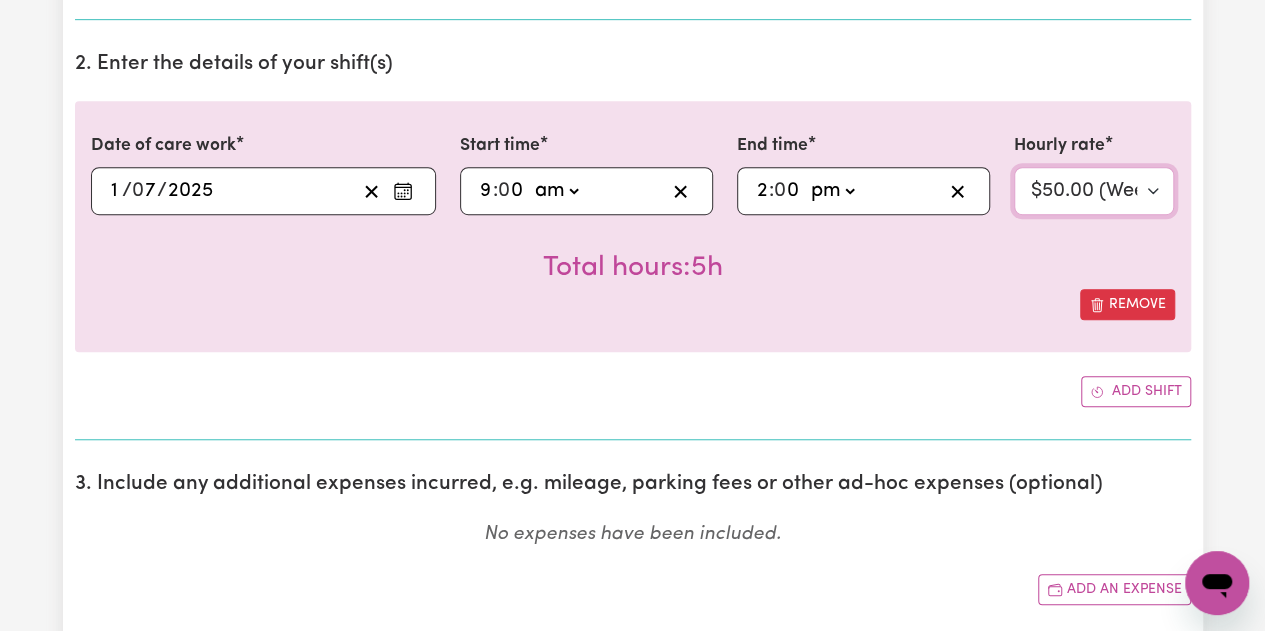 scroll, scrollTop: 400, scrollLeft: 0, axis: vertical 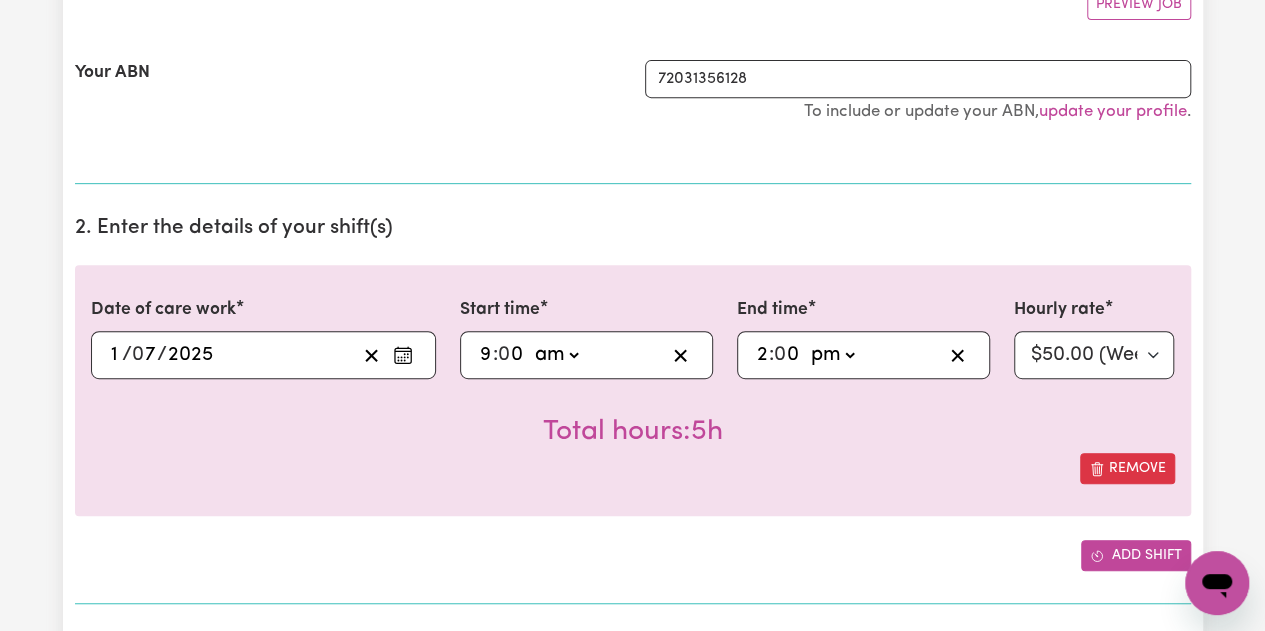 click on "Add shift" at bounding box center [1136, 555] 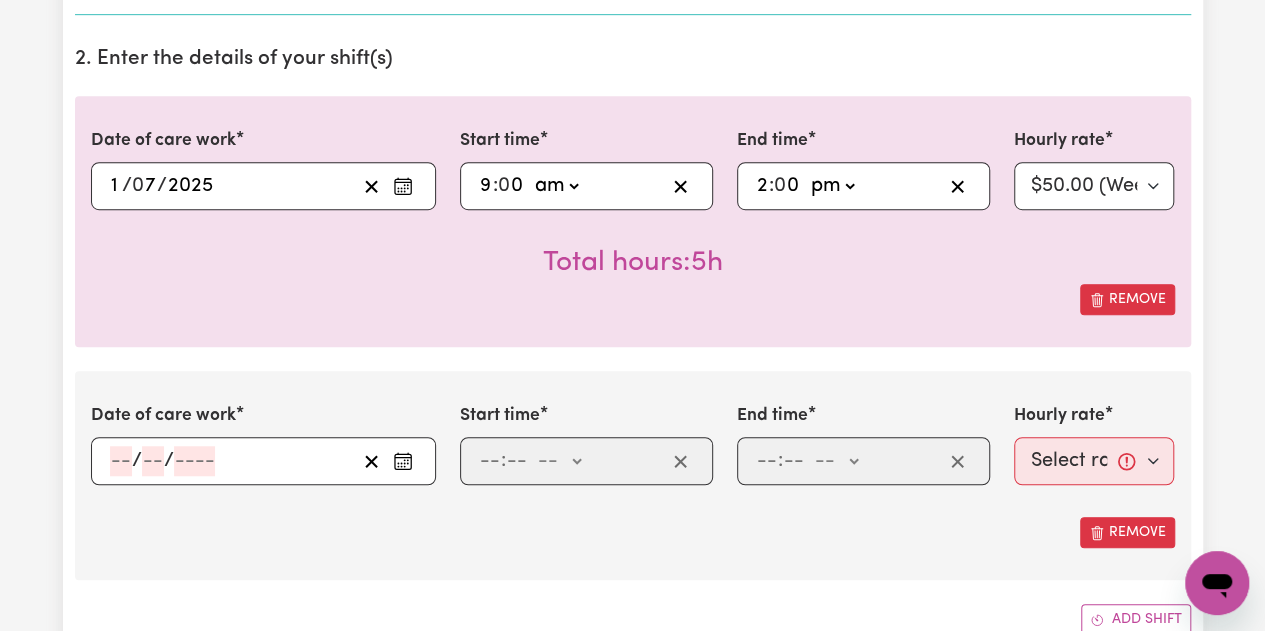 scroll, scrollTop: 600, scrollLeft: 0, axis: vertical 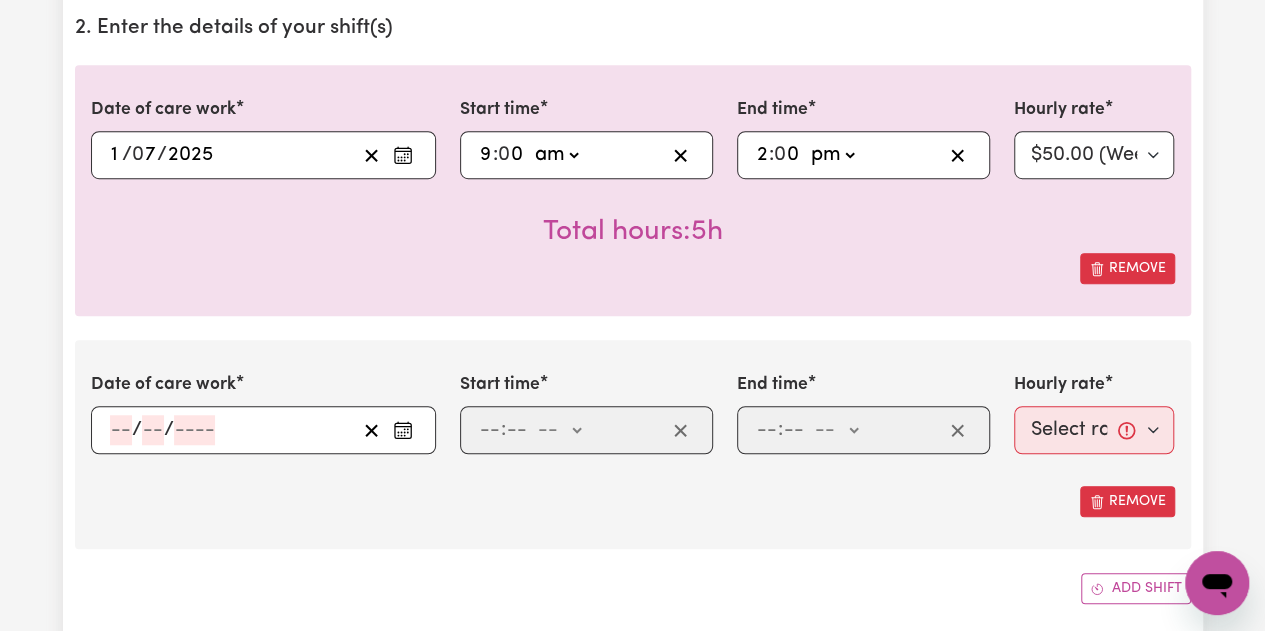 click 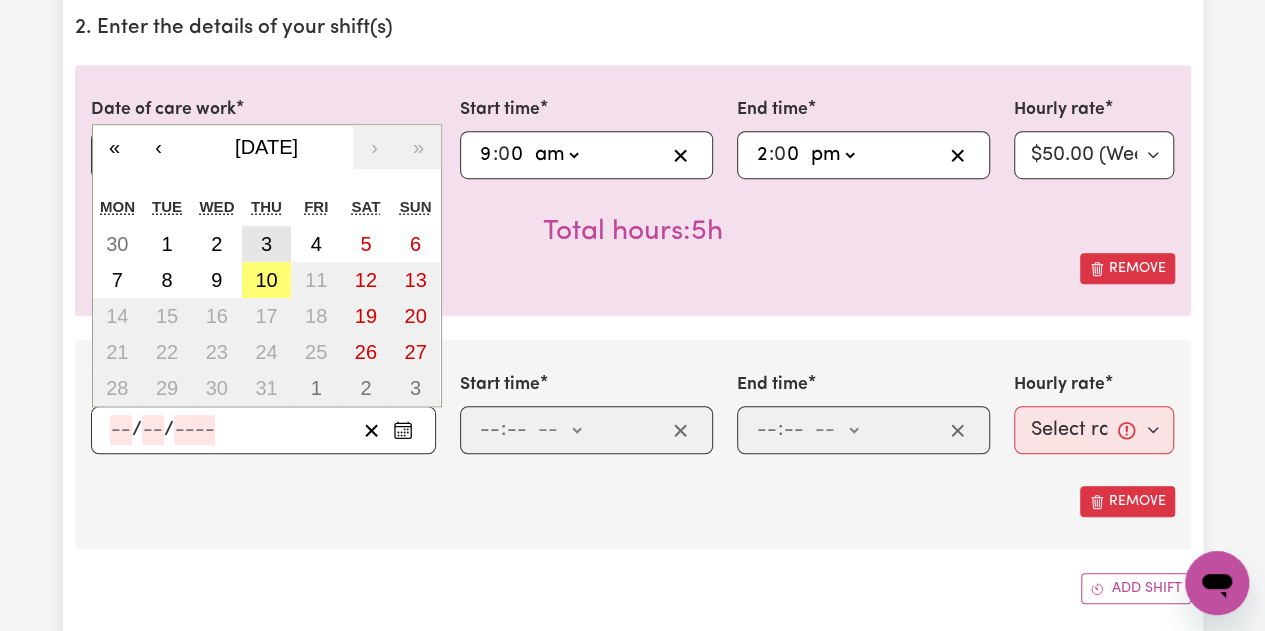 click on "3" at bounding box center (266, 244) 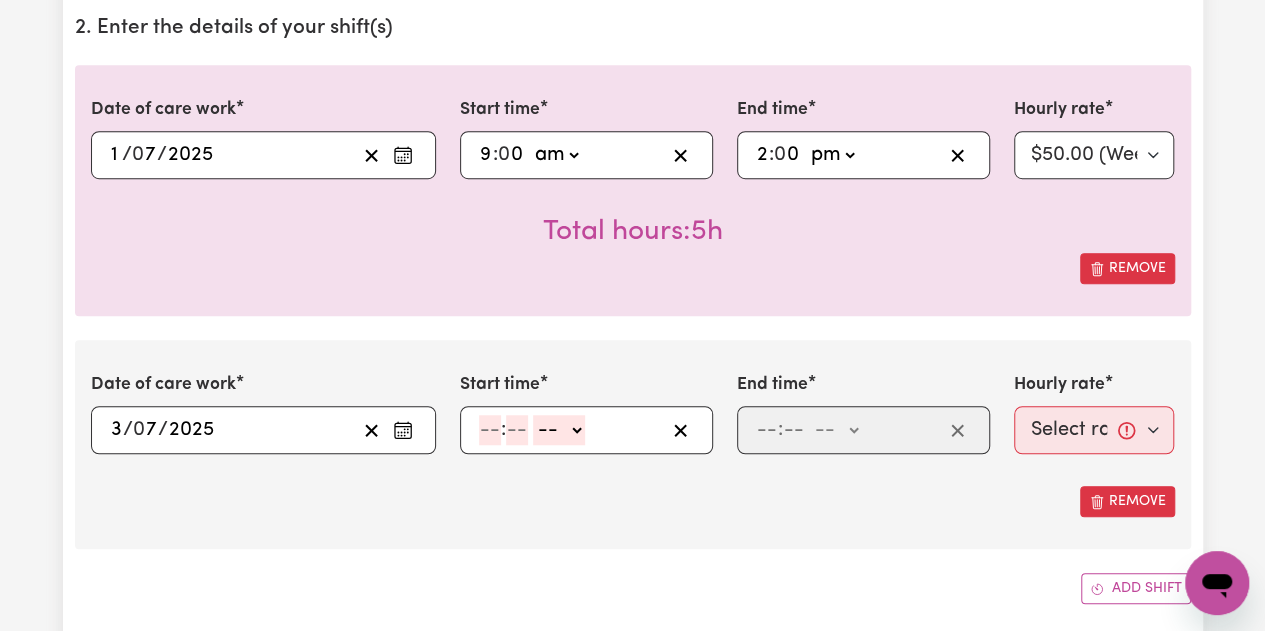 click 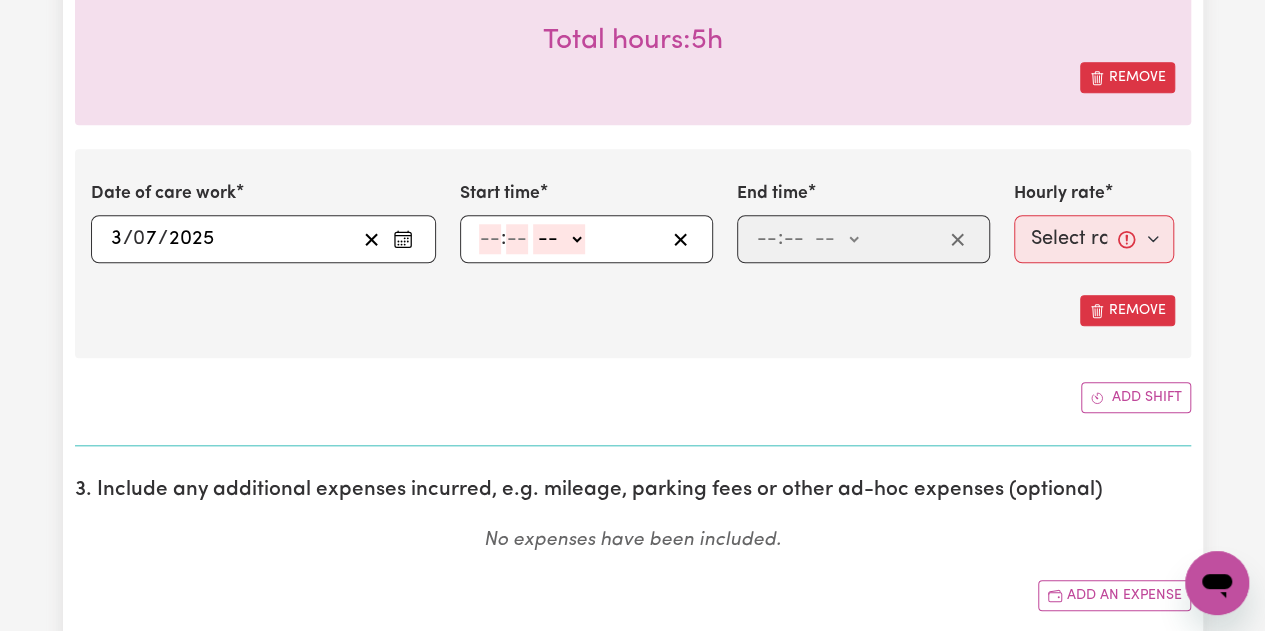 scroll, scrollTop: 800, scrollLeft: 0, axis: vertical 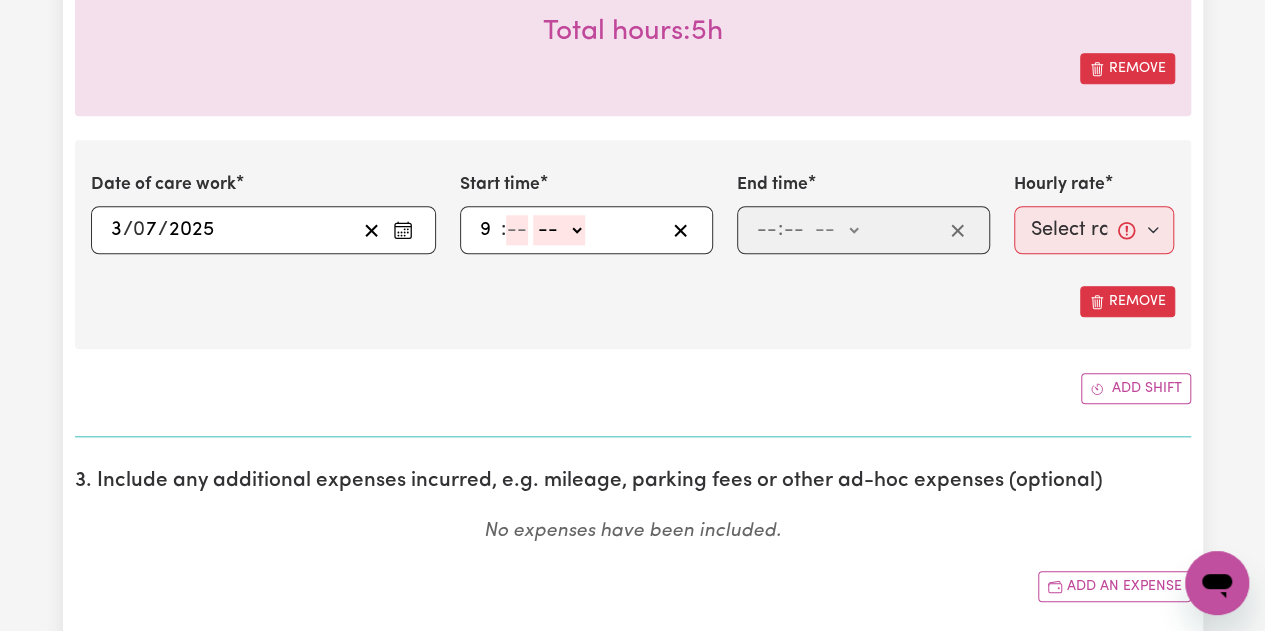 type on "9" 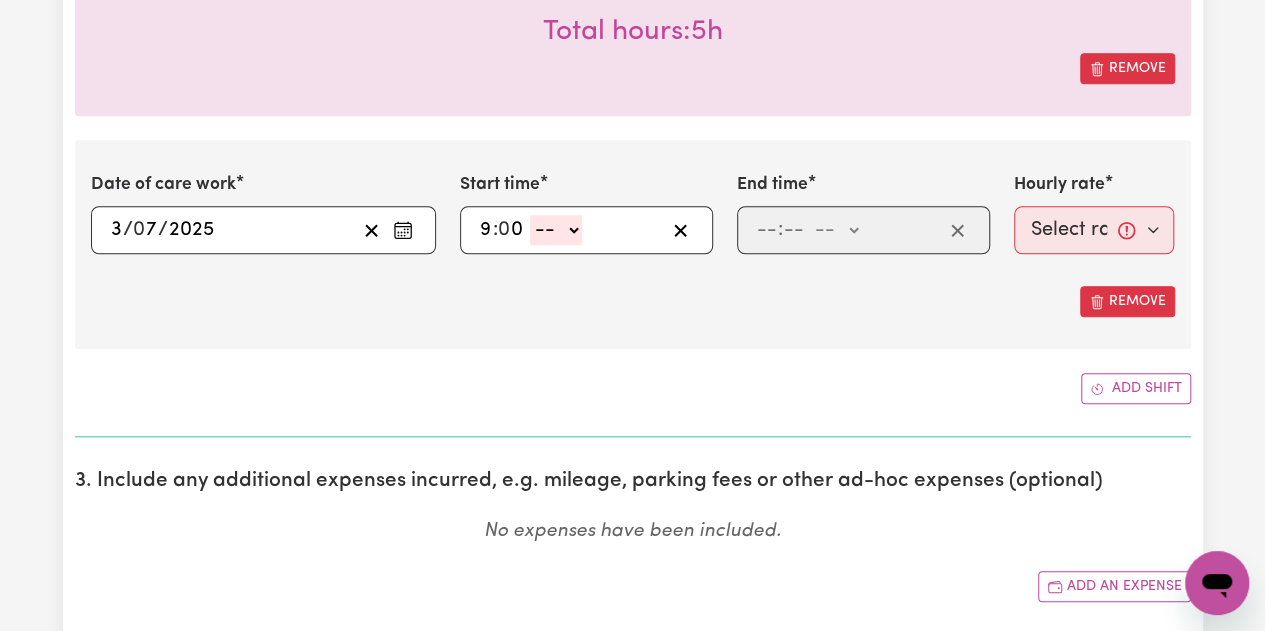 type on "0" 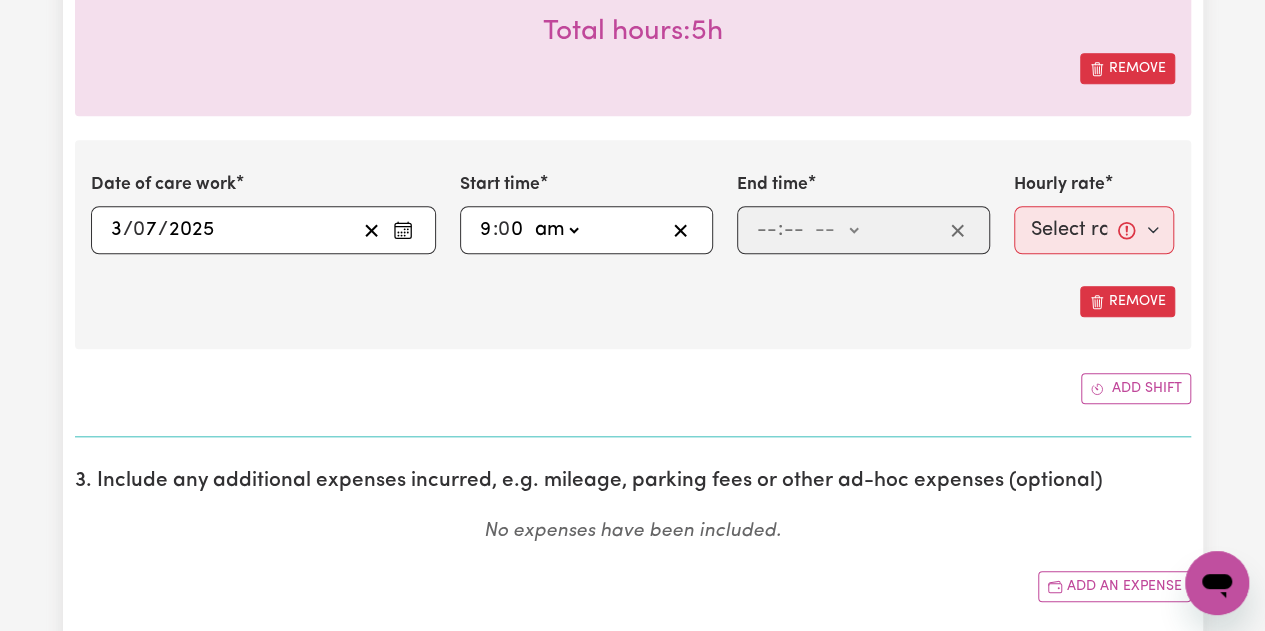 click on "-- am pm" 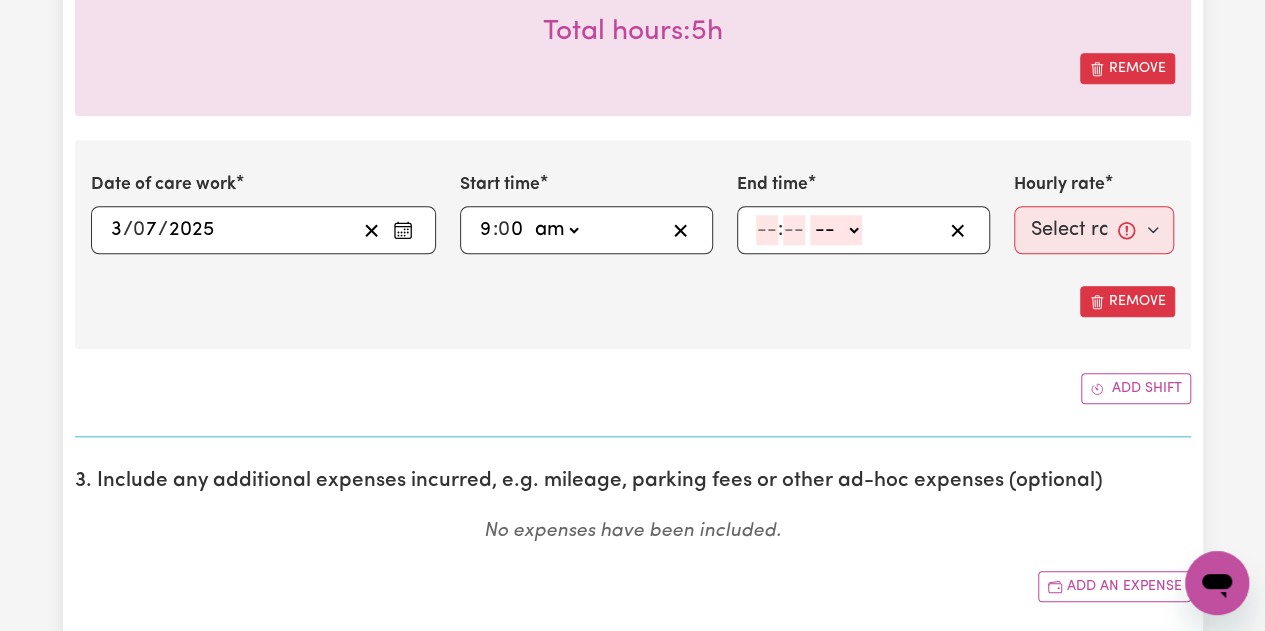 drag, startPoint x: 760, startPoint y: 222, endPoint x: 811, endPoint y: 415, distance: 199.62465 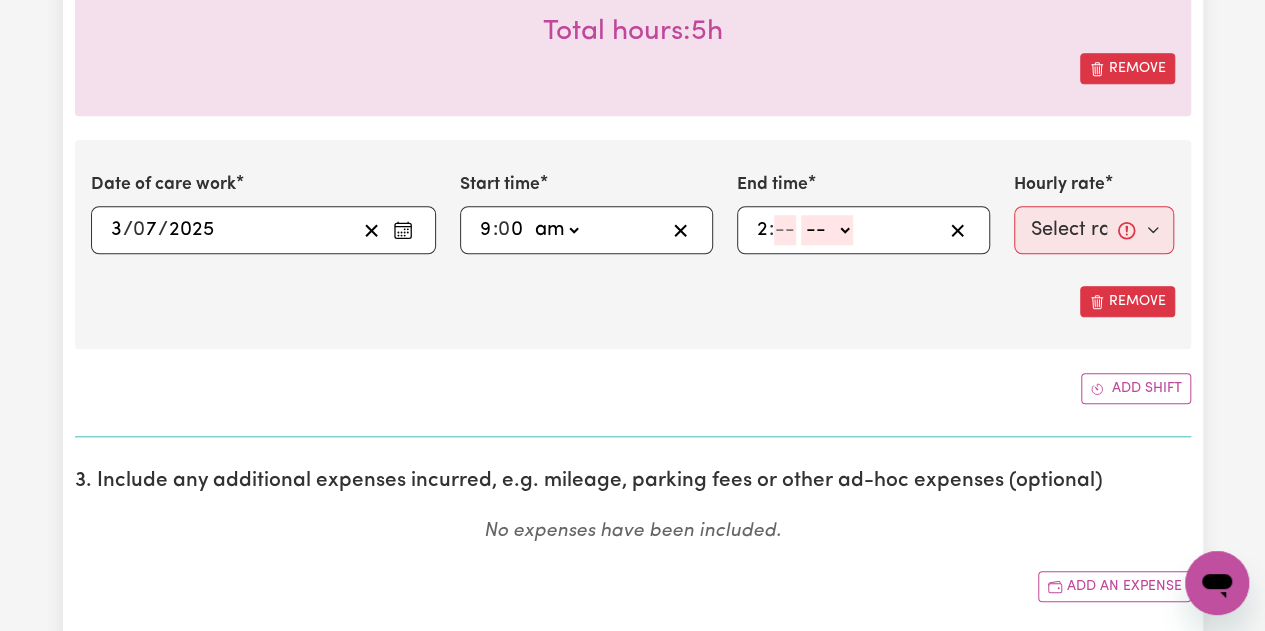 type on "2" 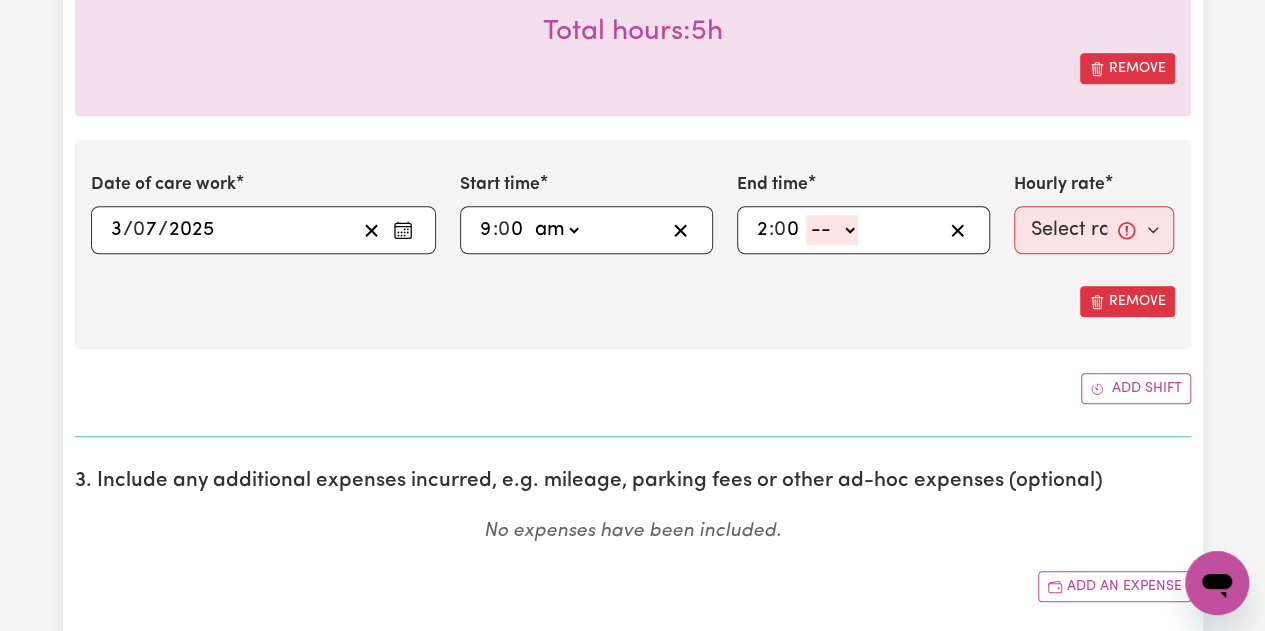 type on "0" 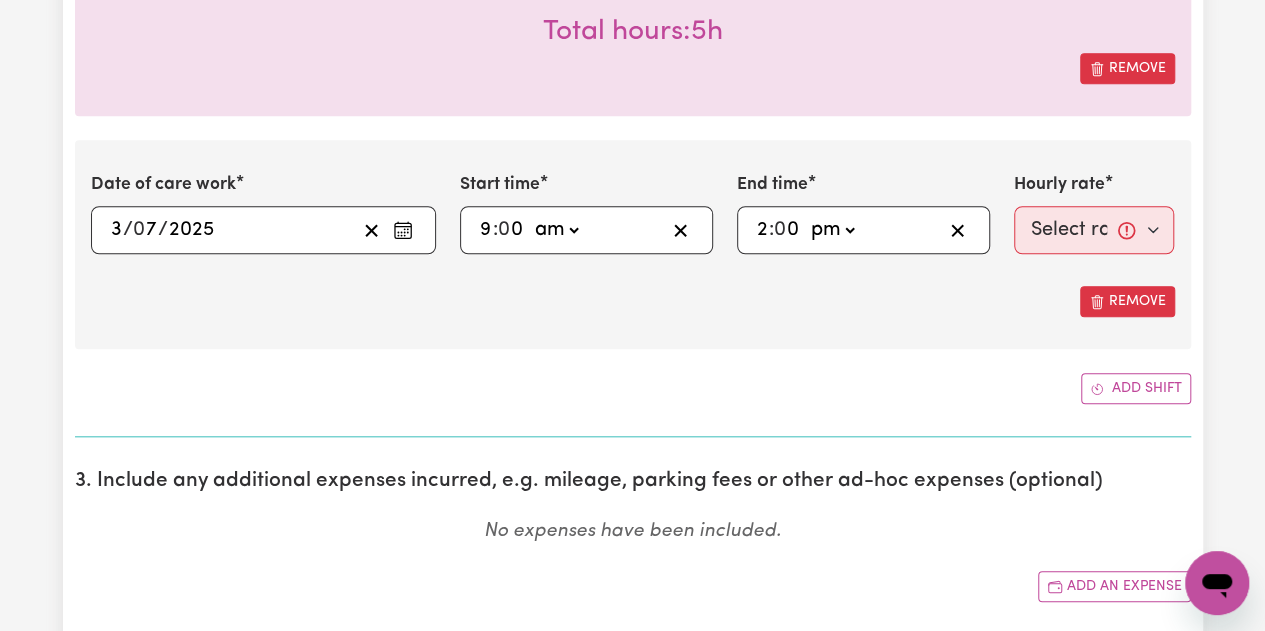 click on "-- am pm" 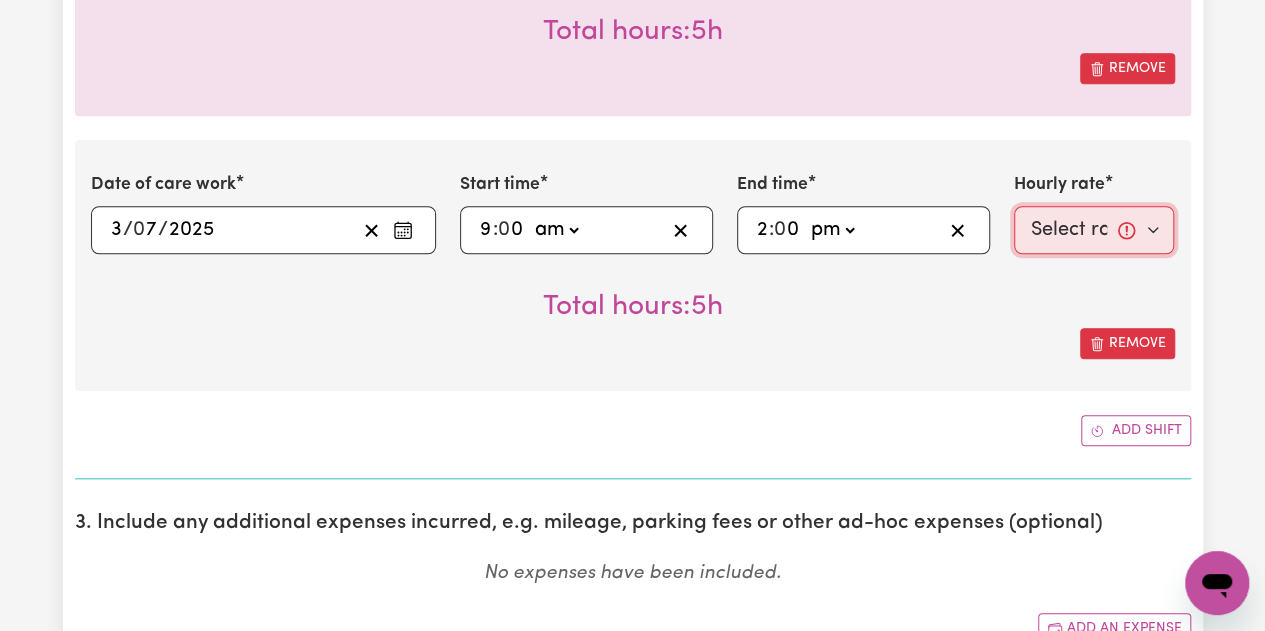 click on "Select rate... $50.00 (Weekday) $70.00 ([DATE])" at bounding box center (1094, 230) 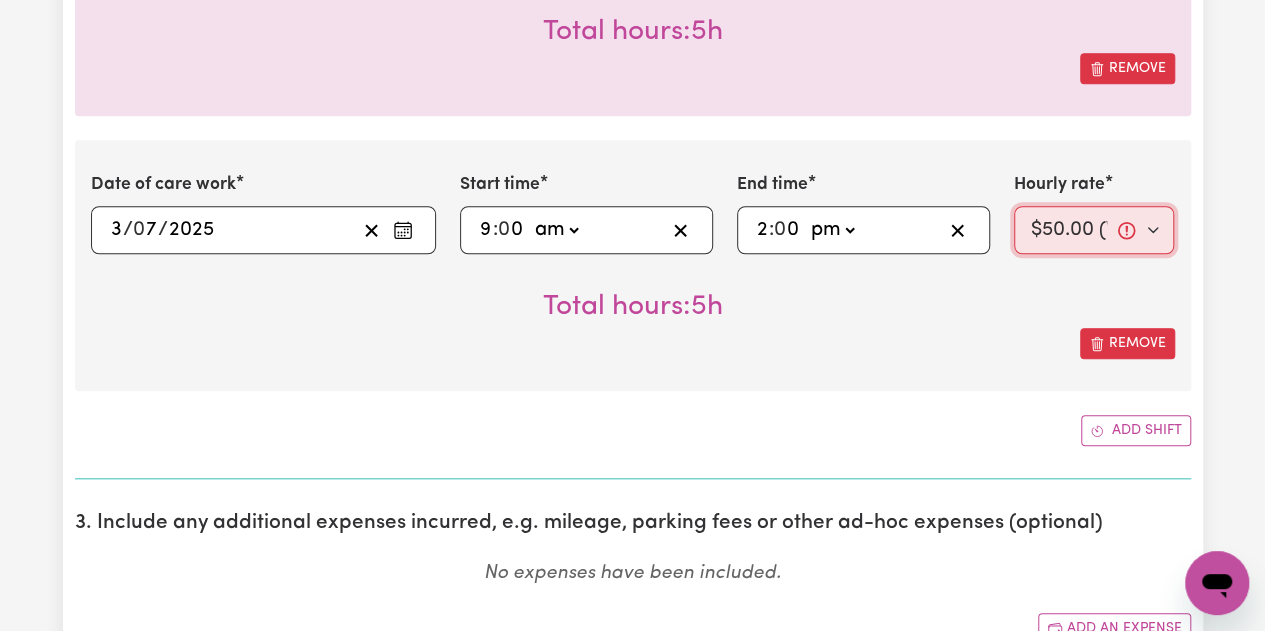 click on "Select rate... $50.00 (Weekday) $70.00 ([DATE])" at bounding box center (1094, 230) 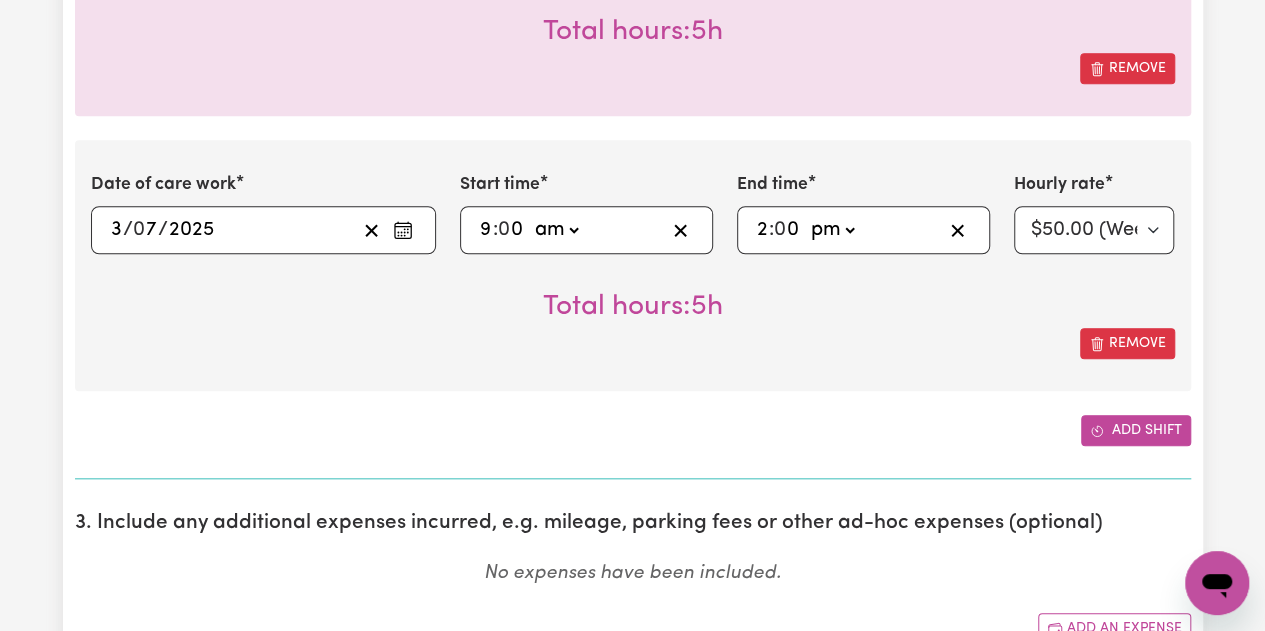 click on "Add shift" at bounding box center [1136, 430] 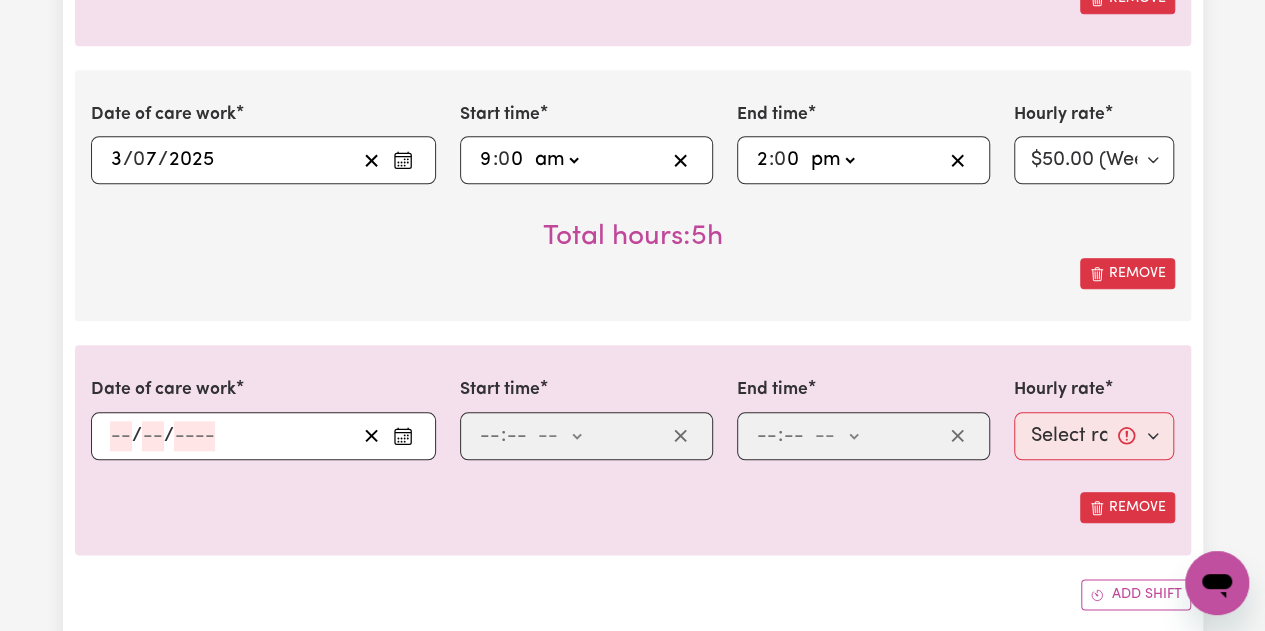scroll, scrollTop: 1000, scrollLeft: 0, axis: vertical 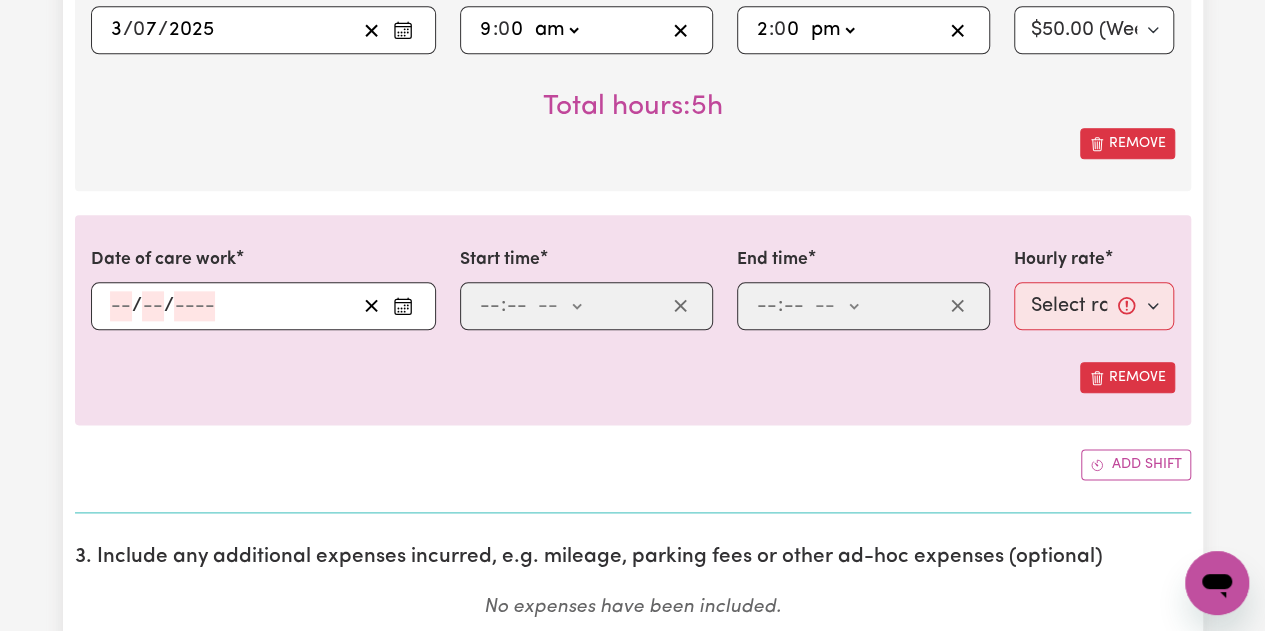 click 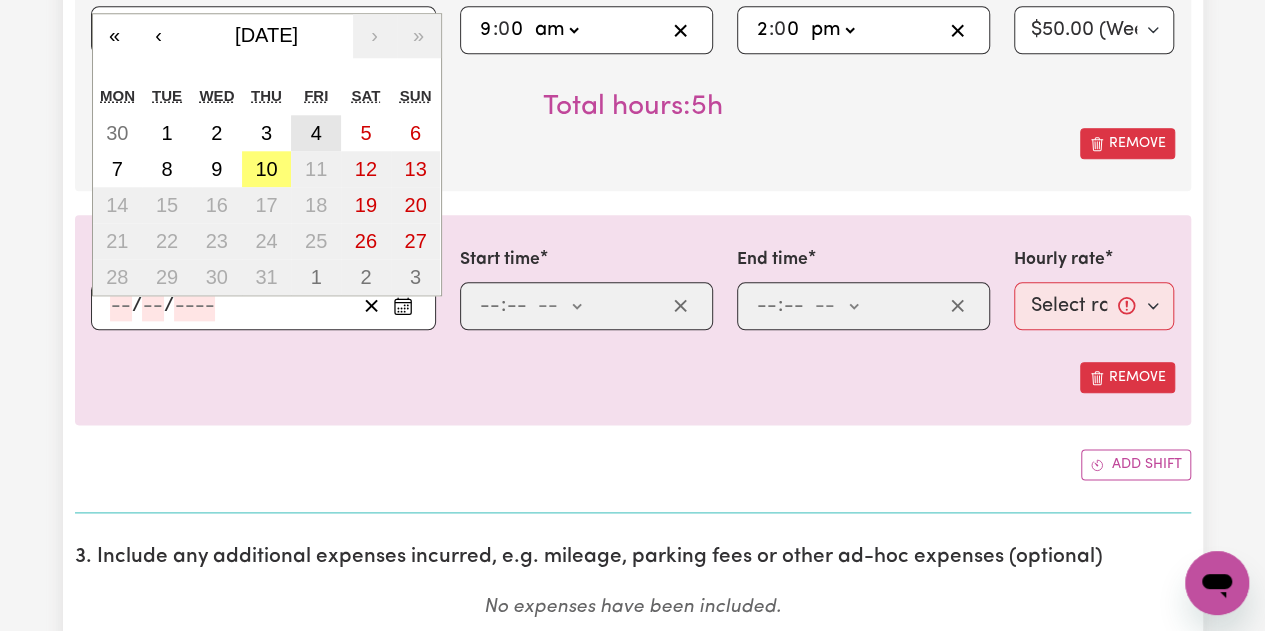 click on "4" at bounding box center [316, 133] 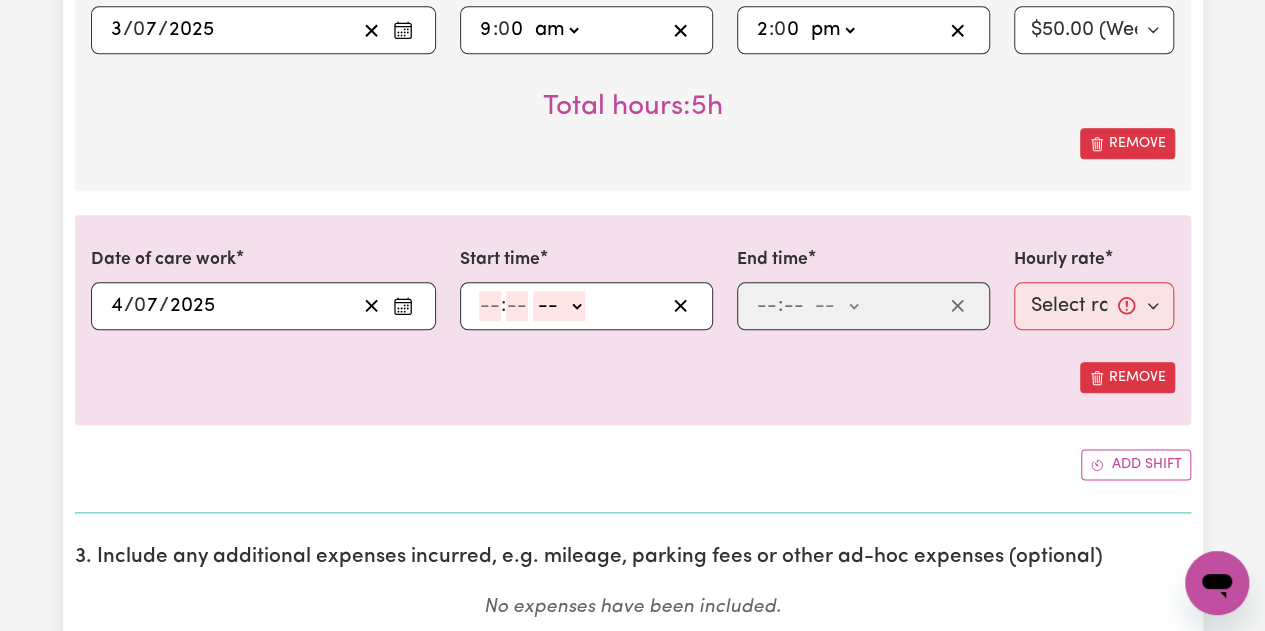 click 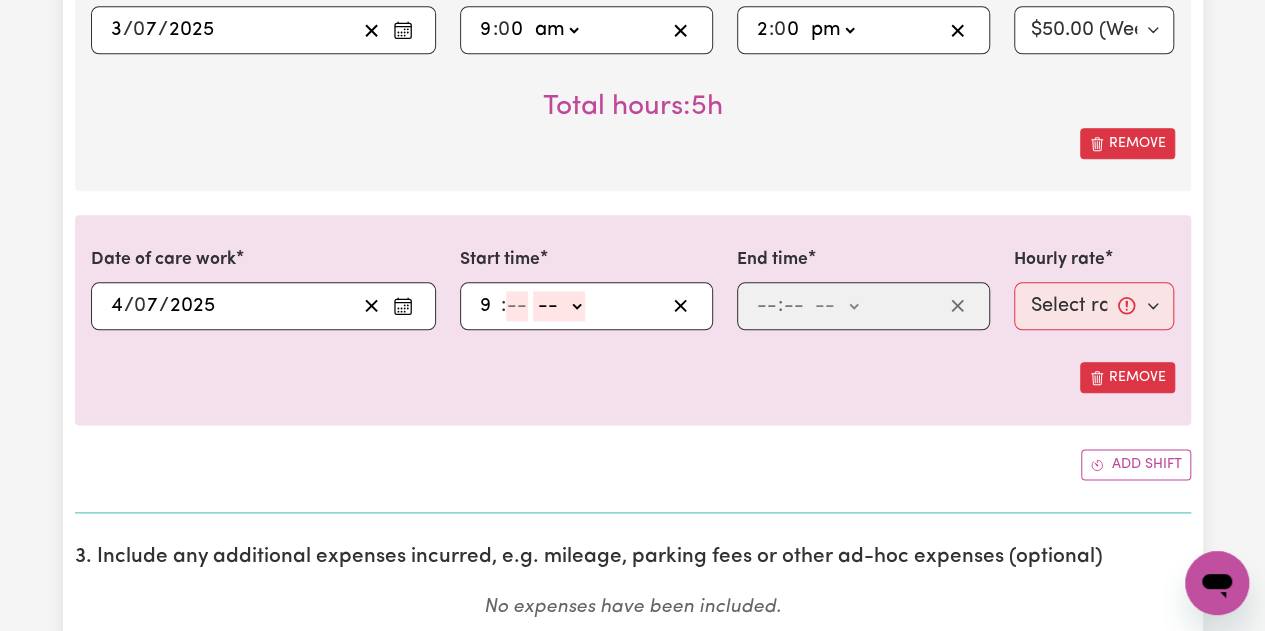 type on "9" 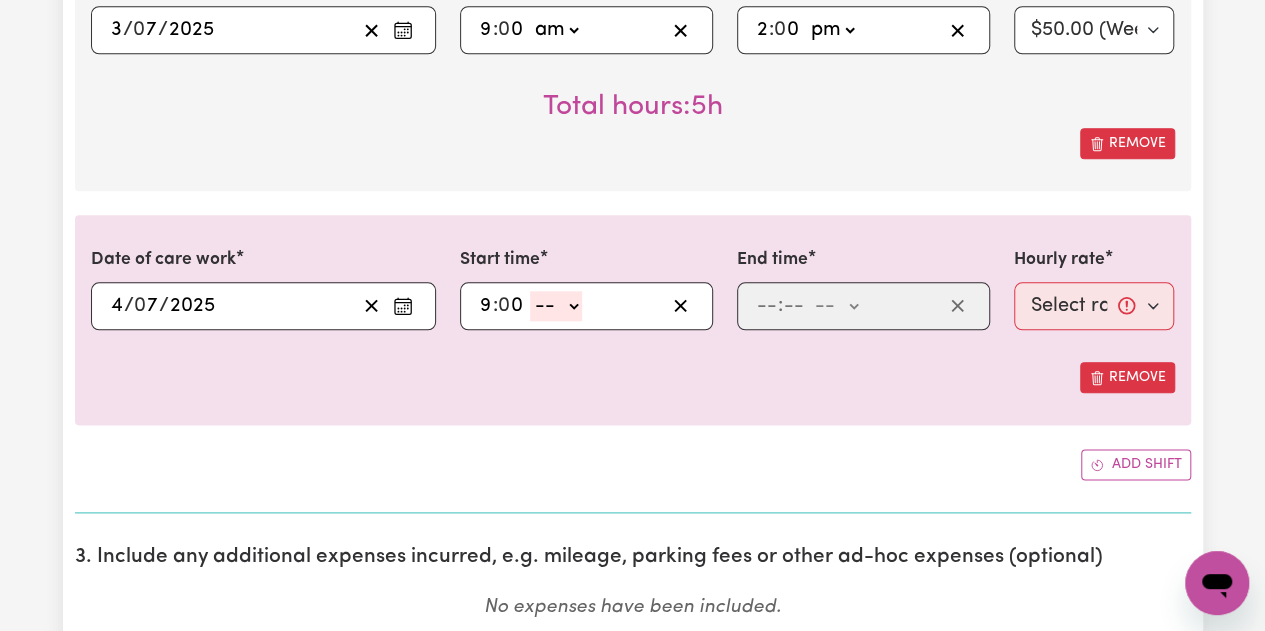 type on "0" 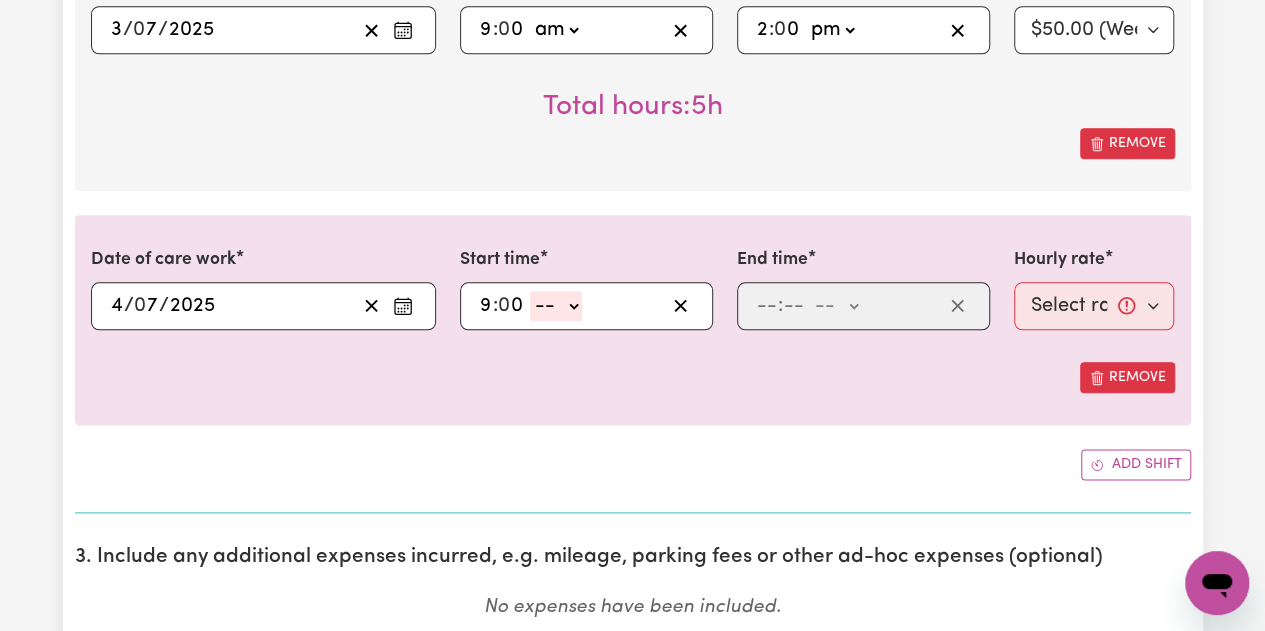 select on "am" 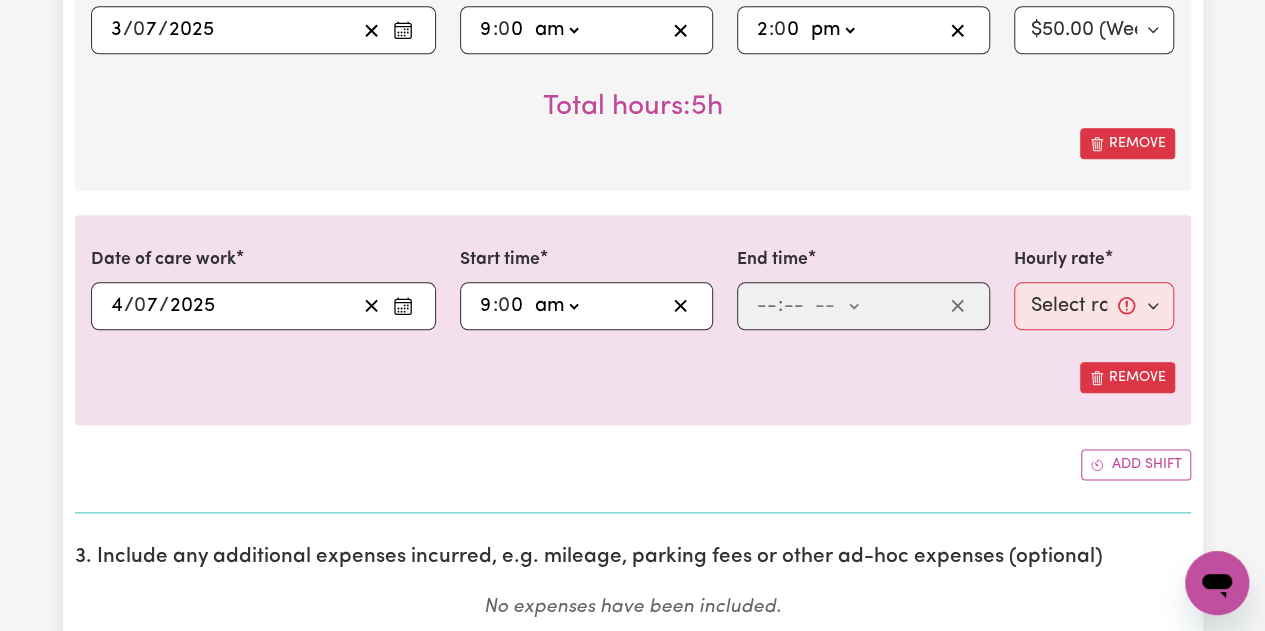 click on "-- am pm" 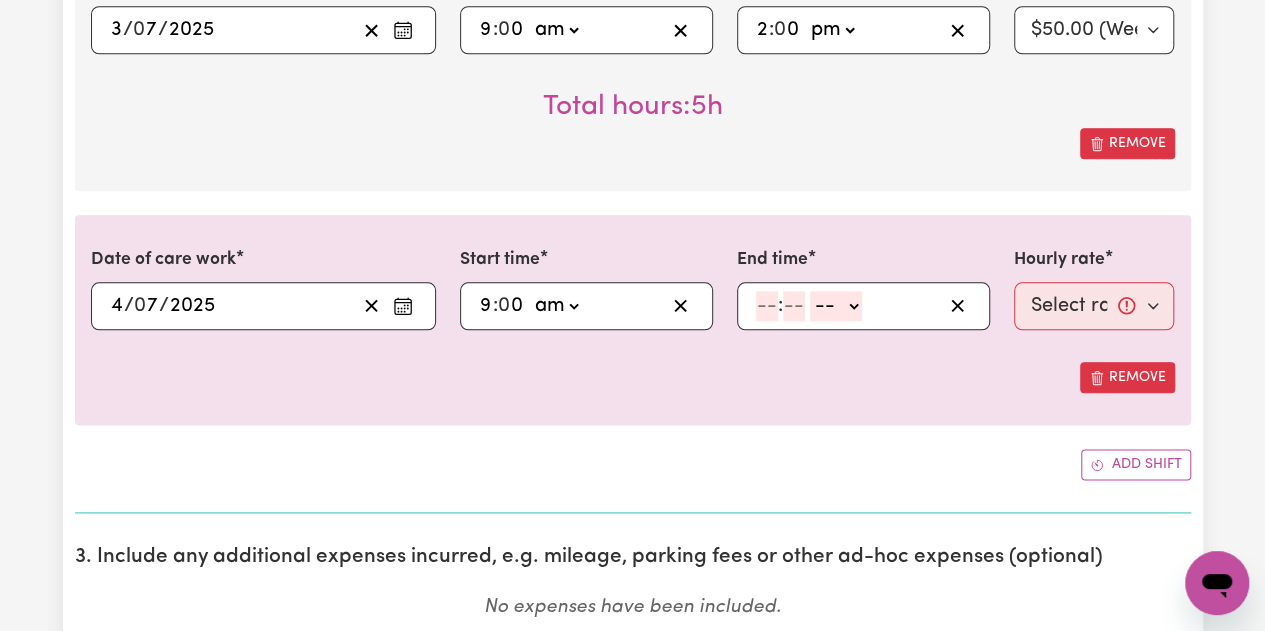 click 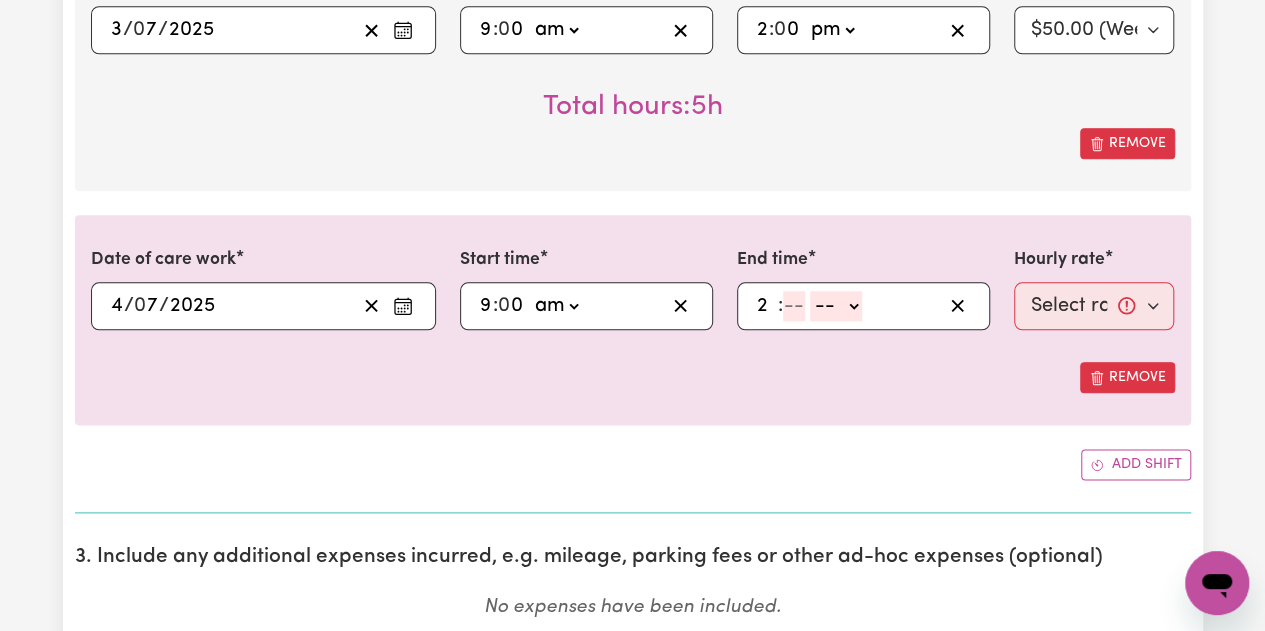 type on "2" 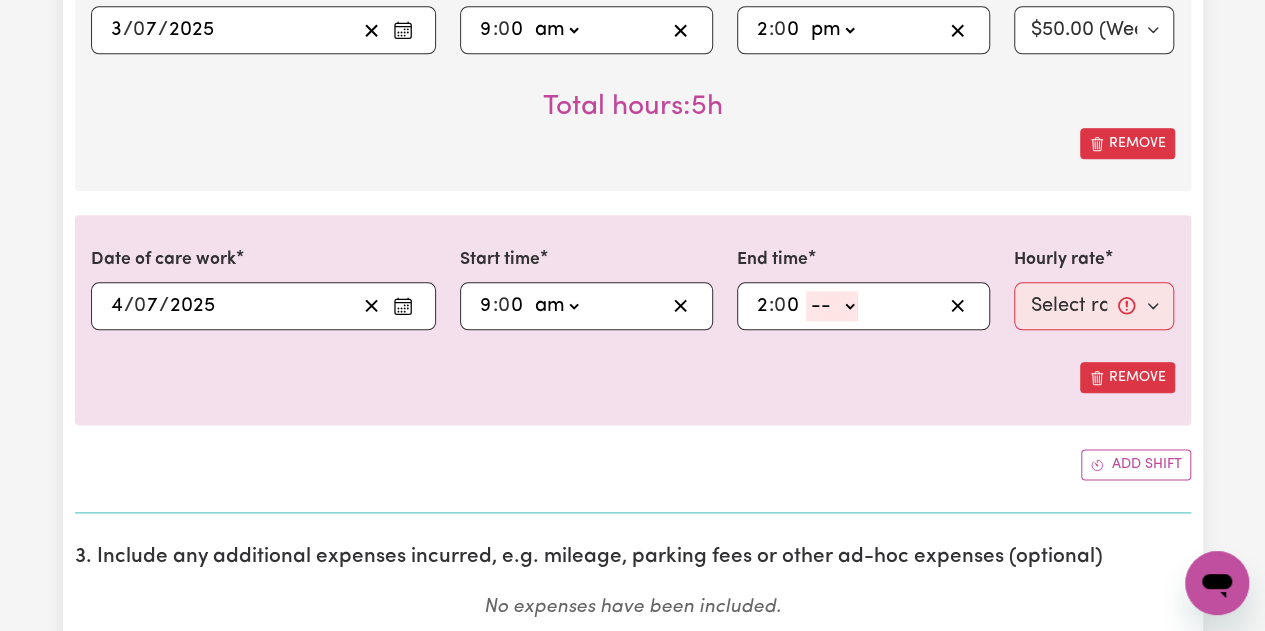 type on "0" 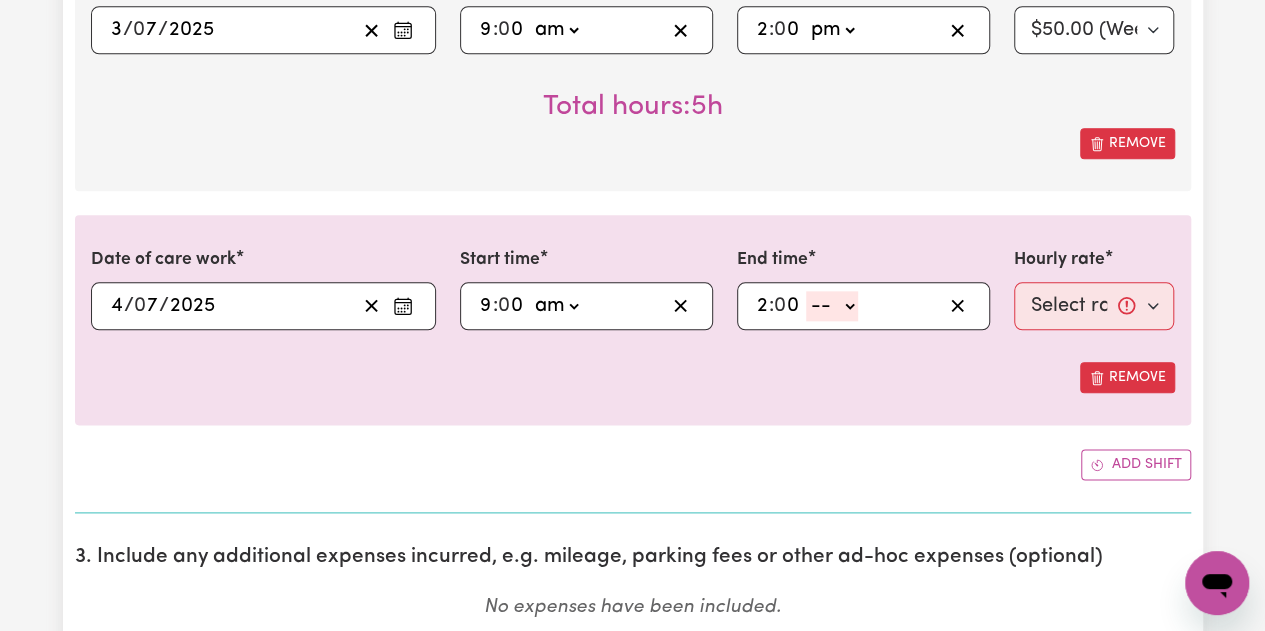 click on "-- am pm" 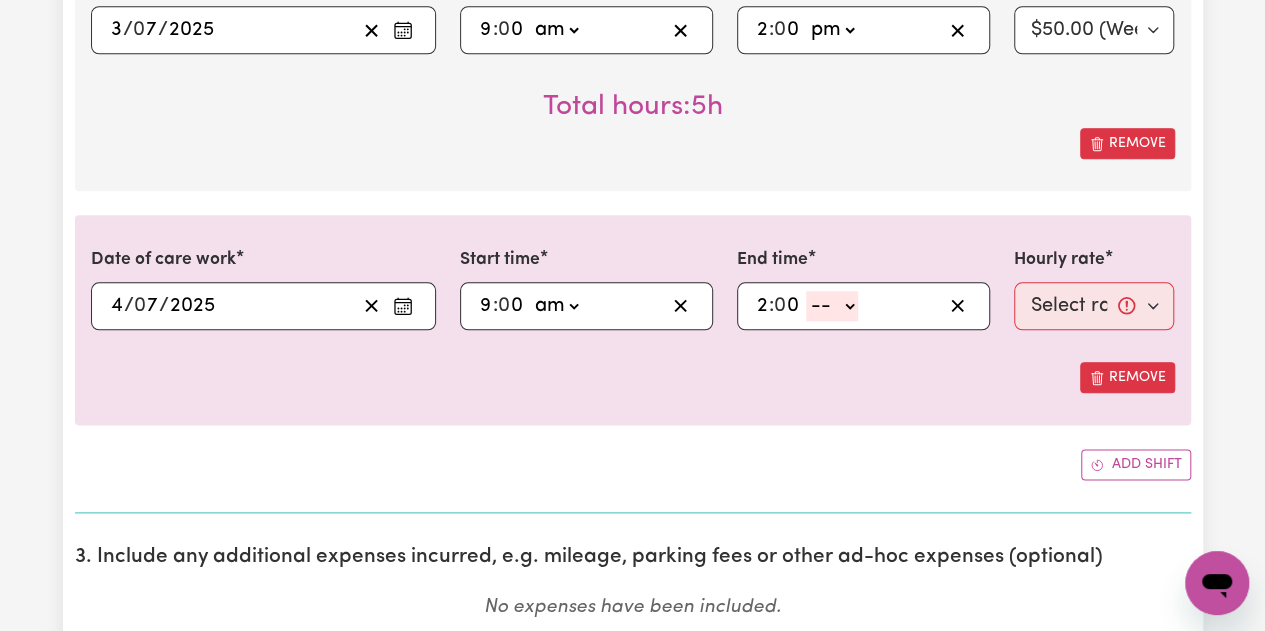 select on "pm" 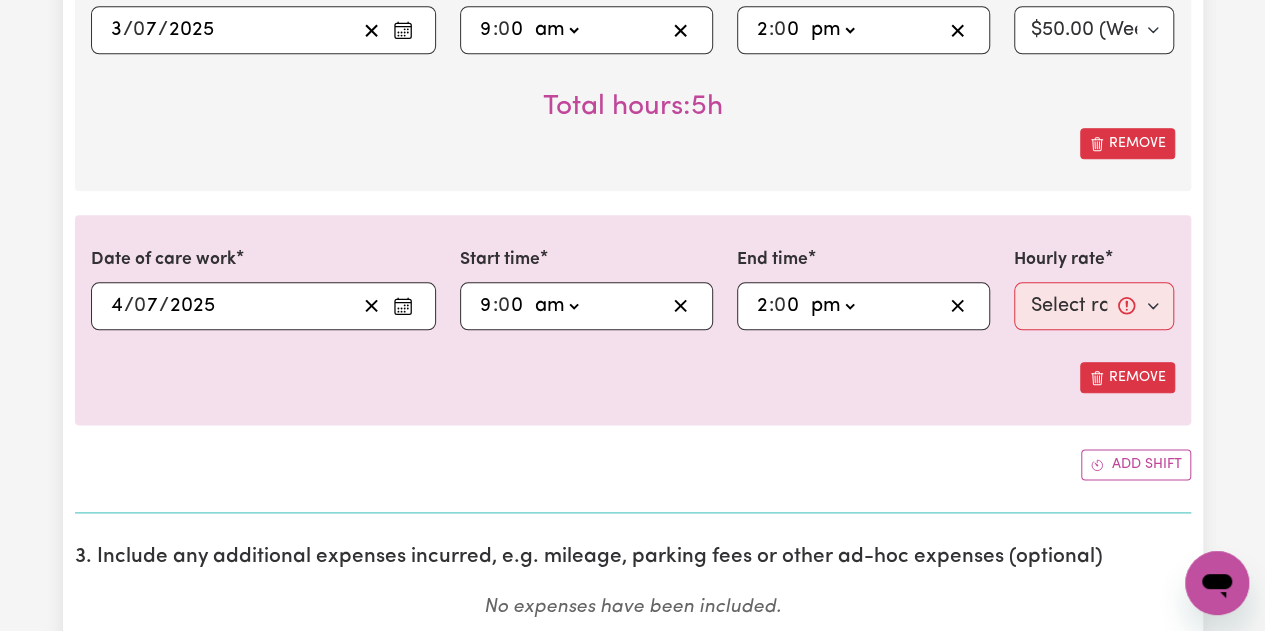 click on "-- am pm" 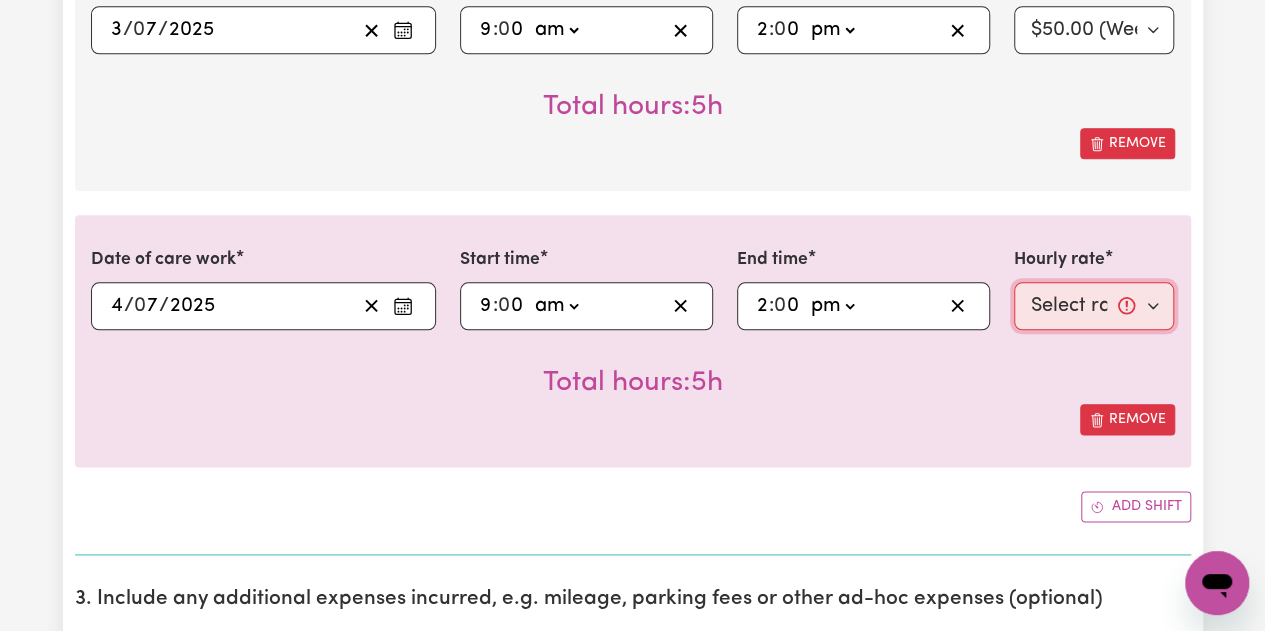 click on "Select rate... $50.00 (Weekday) $70.00 ([DATE])" at bounding box center [1094, 306] 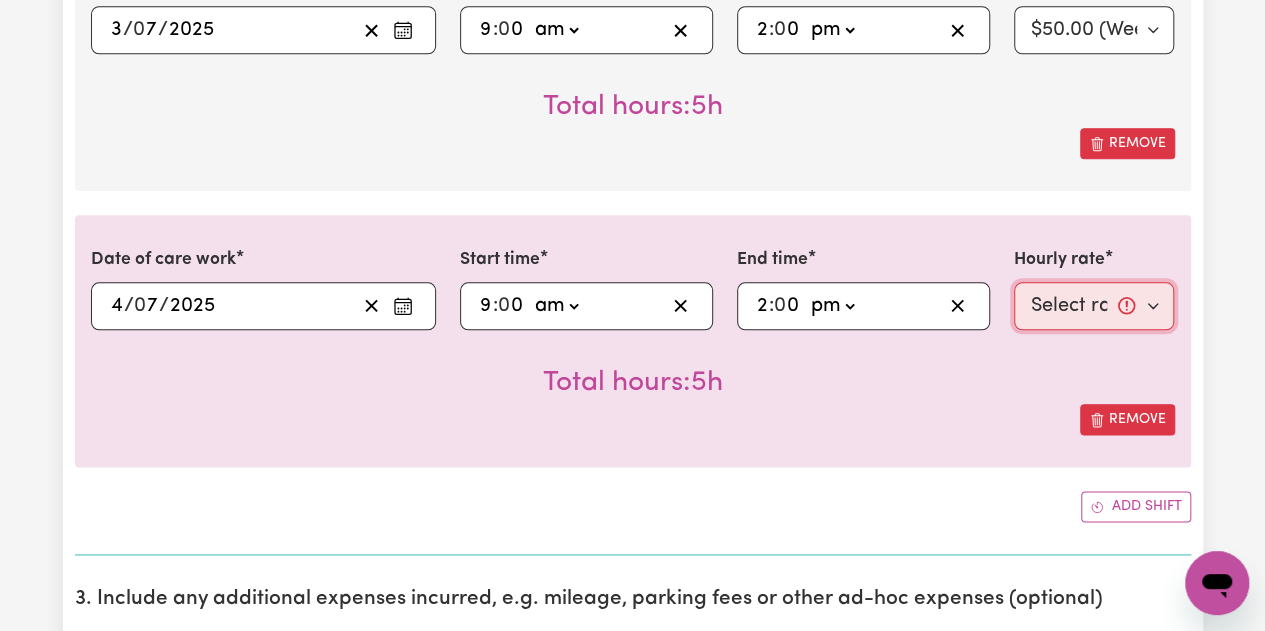 select on "50-Weekday" 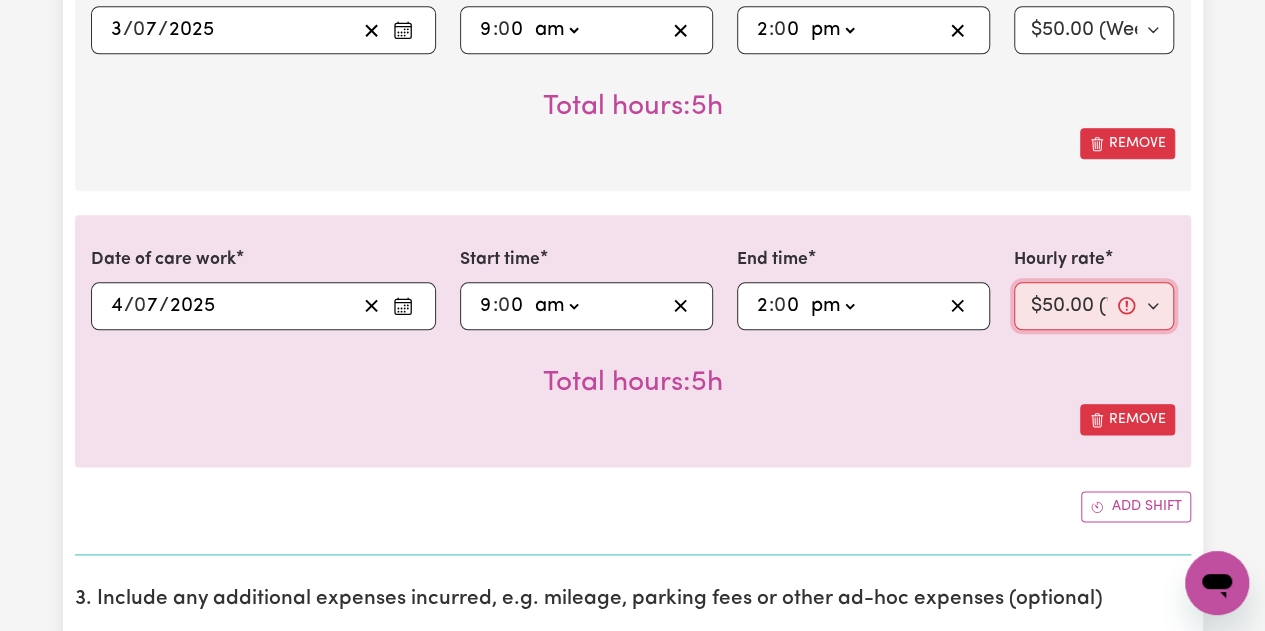 click on "Select rate... $50.00 (Weekday) $70.00 ([DATE])" at bounding box center [1094, 306] 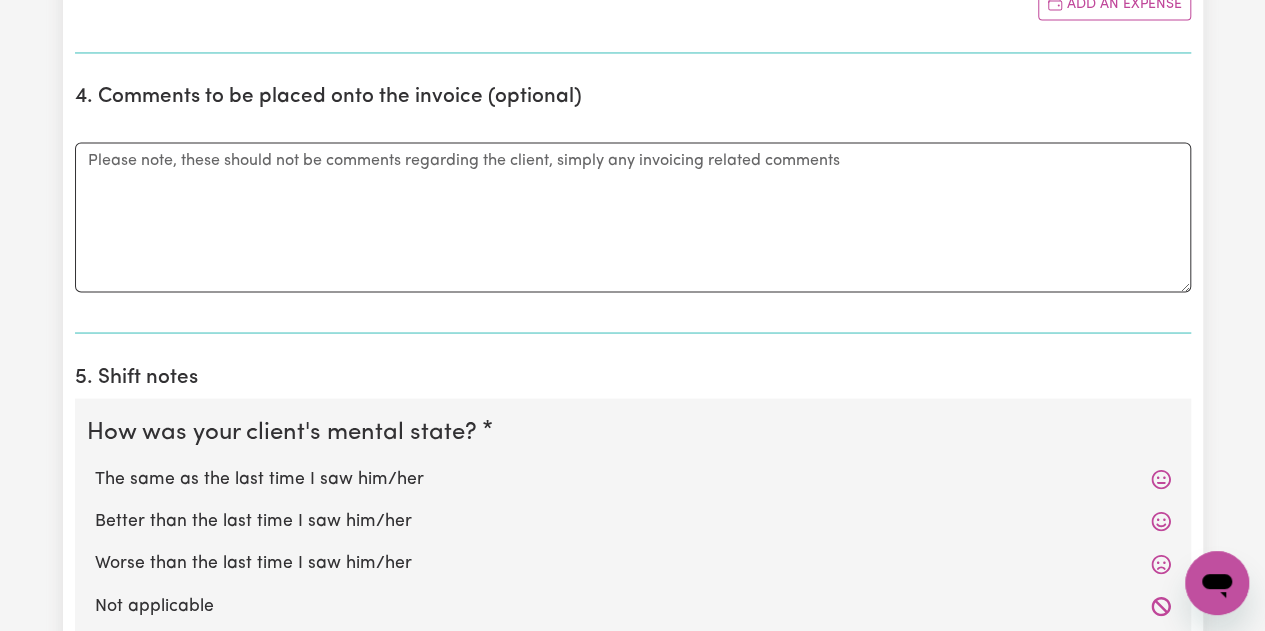 scroll, scrollTop: 1800, scrollLeft: 0, axis: vertical 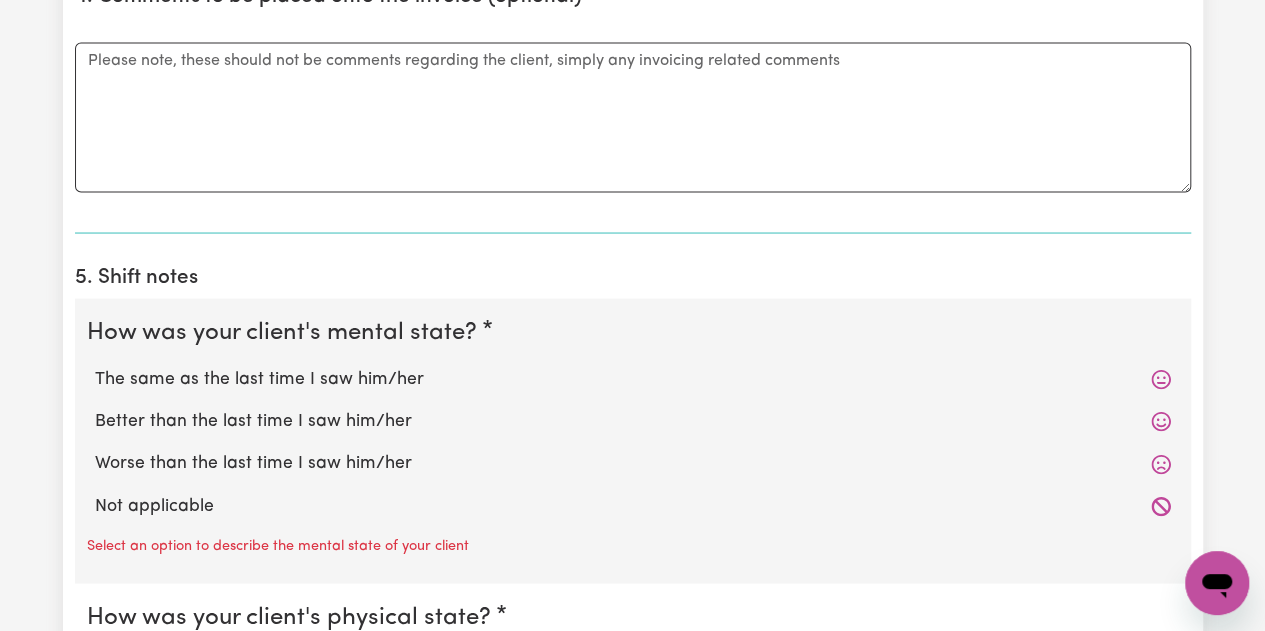 click on "The same as the last time I saw him/her" at bounding box center (633, 379) 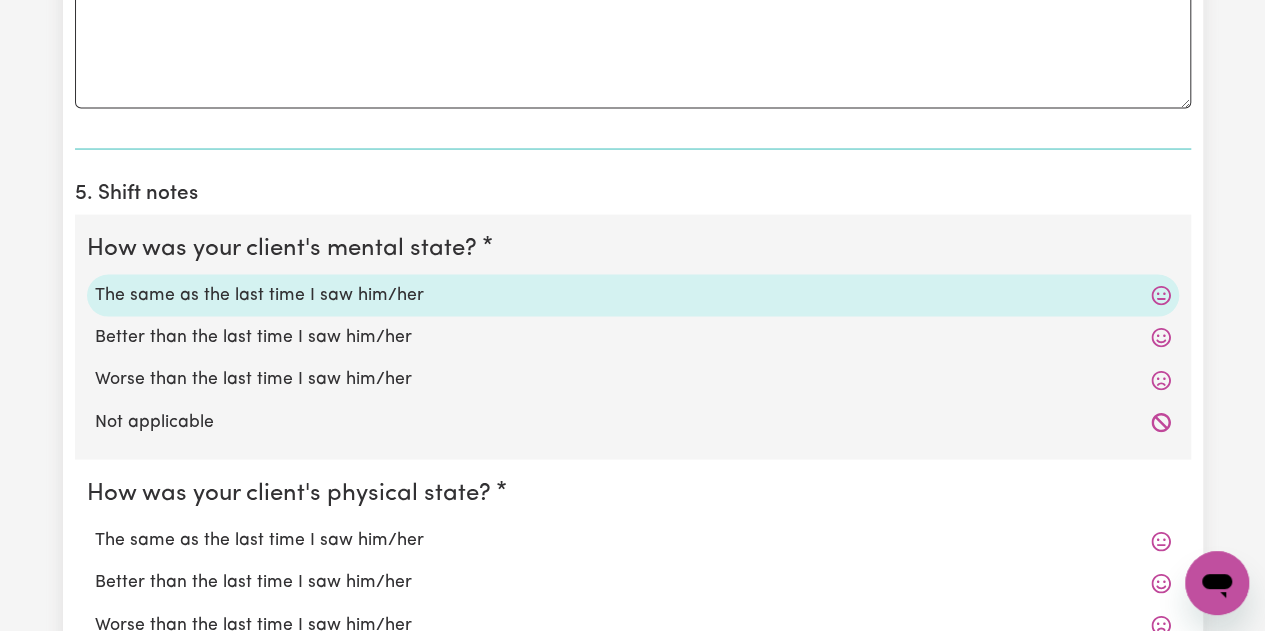 scroll, scrollTop: 2000, scrollLeft: 0, axis: vertical 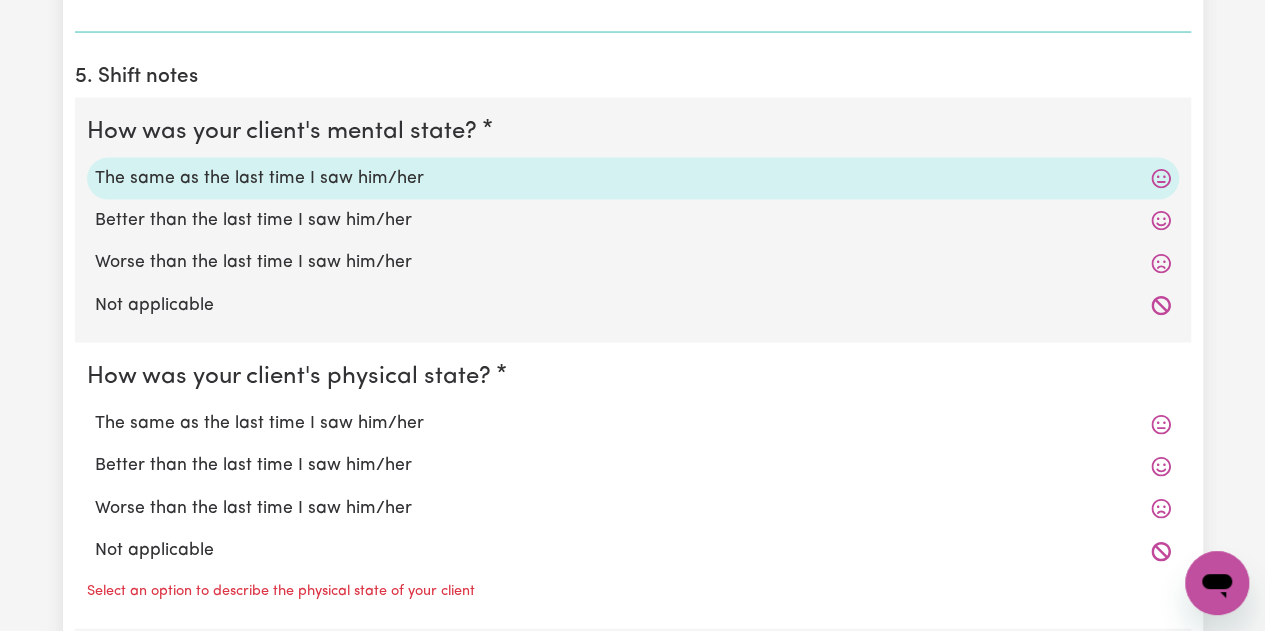 click on "The same as the last time I saw him/her" at bounding box center [633, 424] 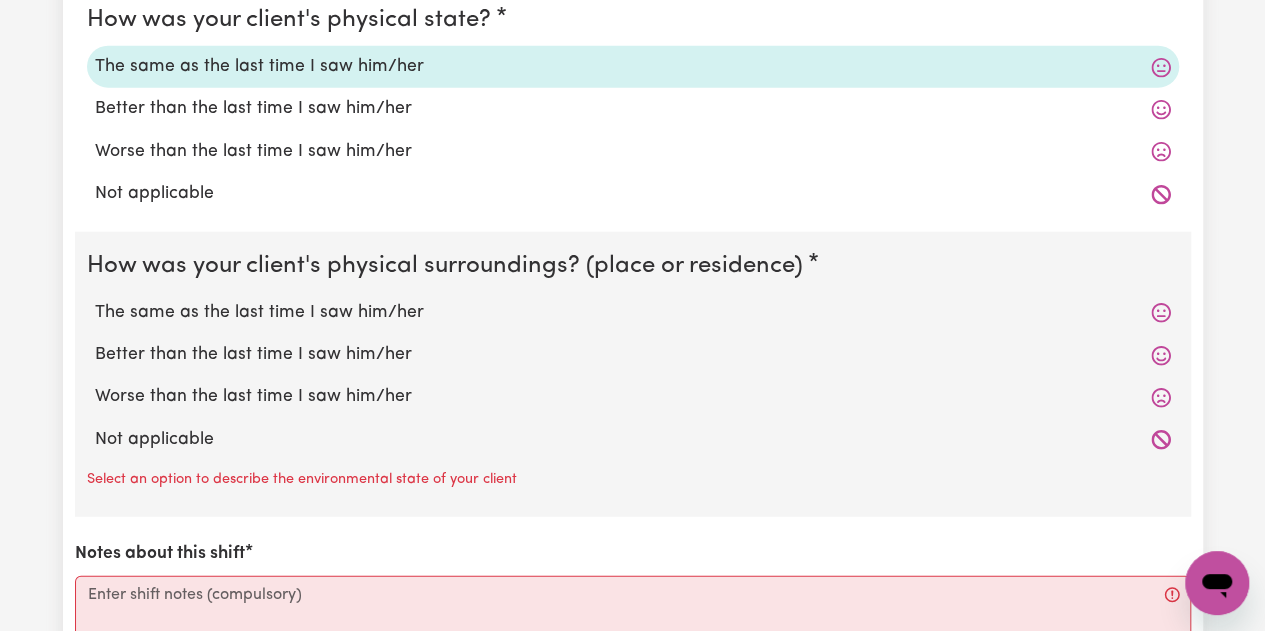 scroll, scrollTop: 2400, scrollLeft: 0, axis: vertical 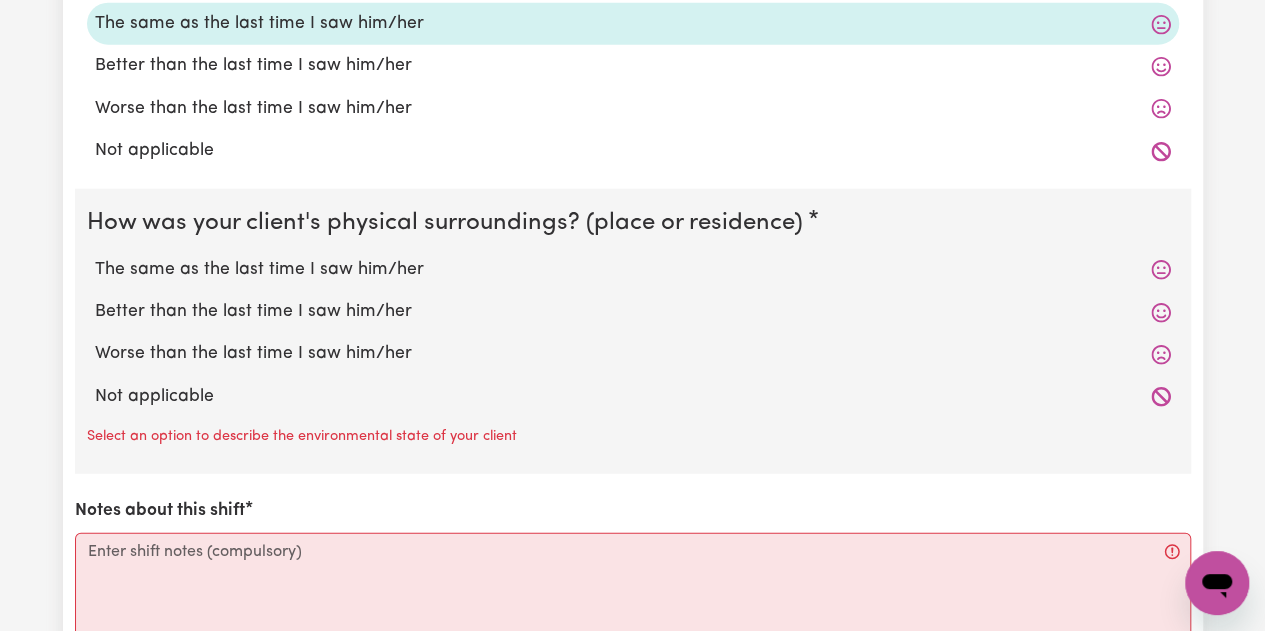 click on "The same as the last time I saw him/her" at bounding box center (633, 270) 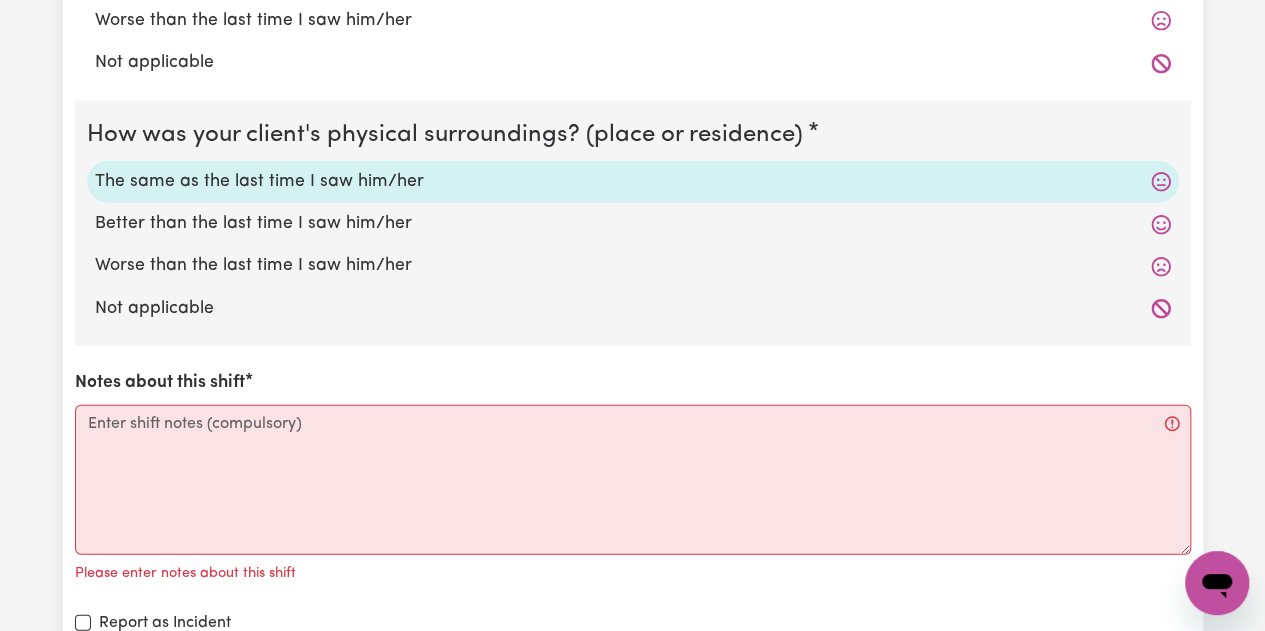 scroll, scrollTop: 2600, scrollLeft: 0, axis: vertical 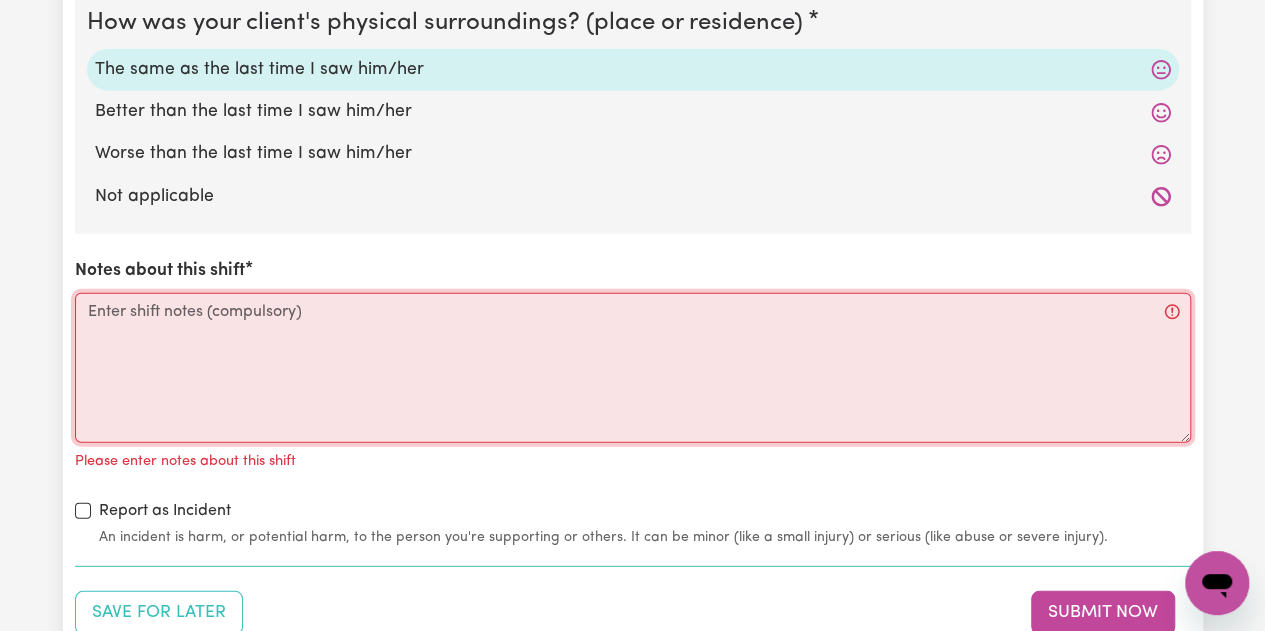 click on "Notes about this shift" at bounding box center [633, 368] 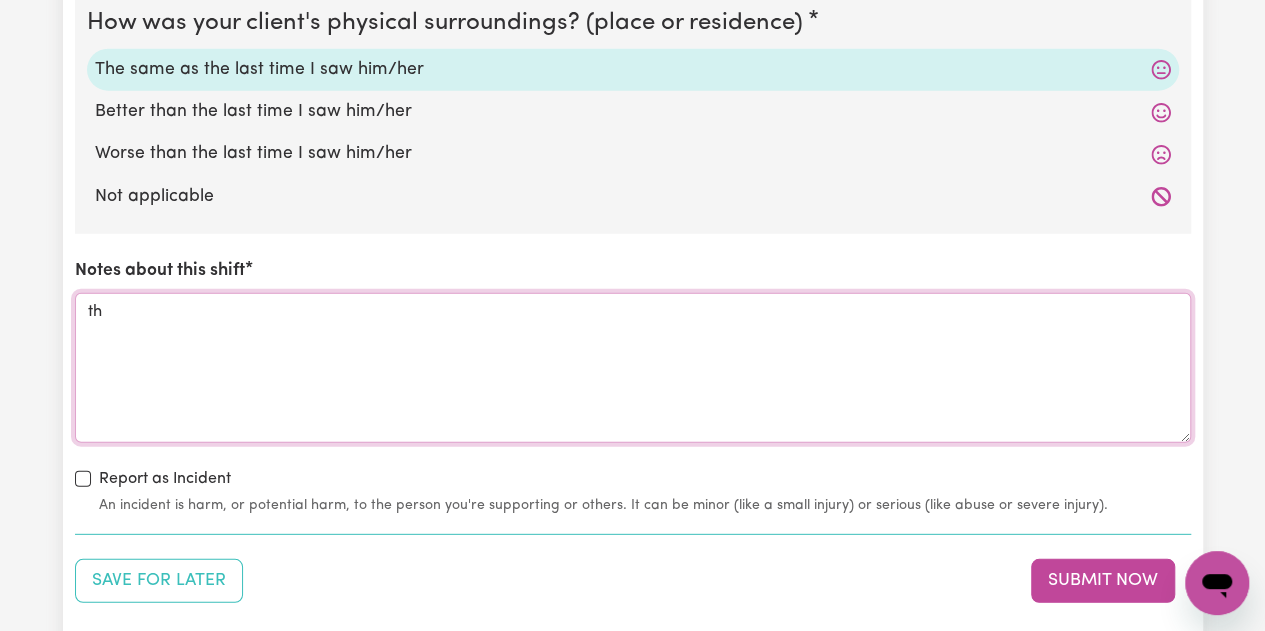 type on "t" 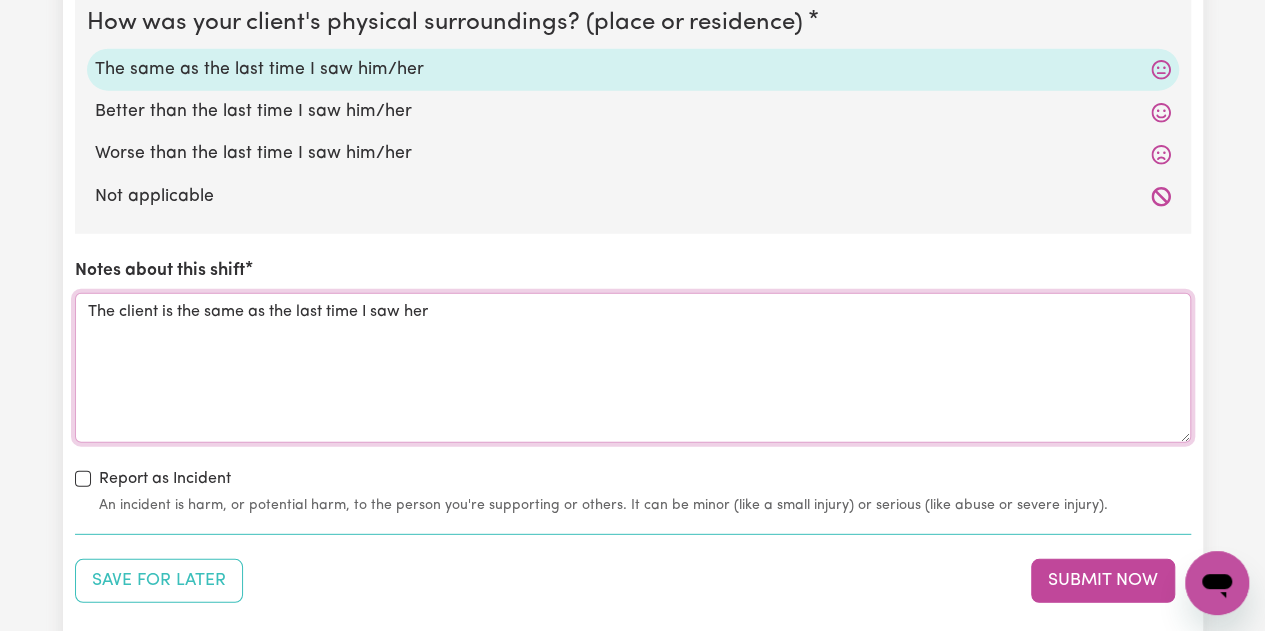 scroll, scrollTop: 2900, scrollLeft: 0, axis: vertical 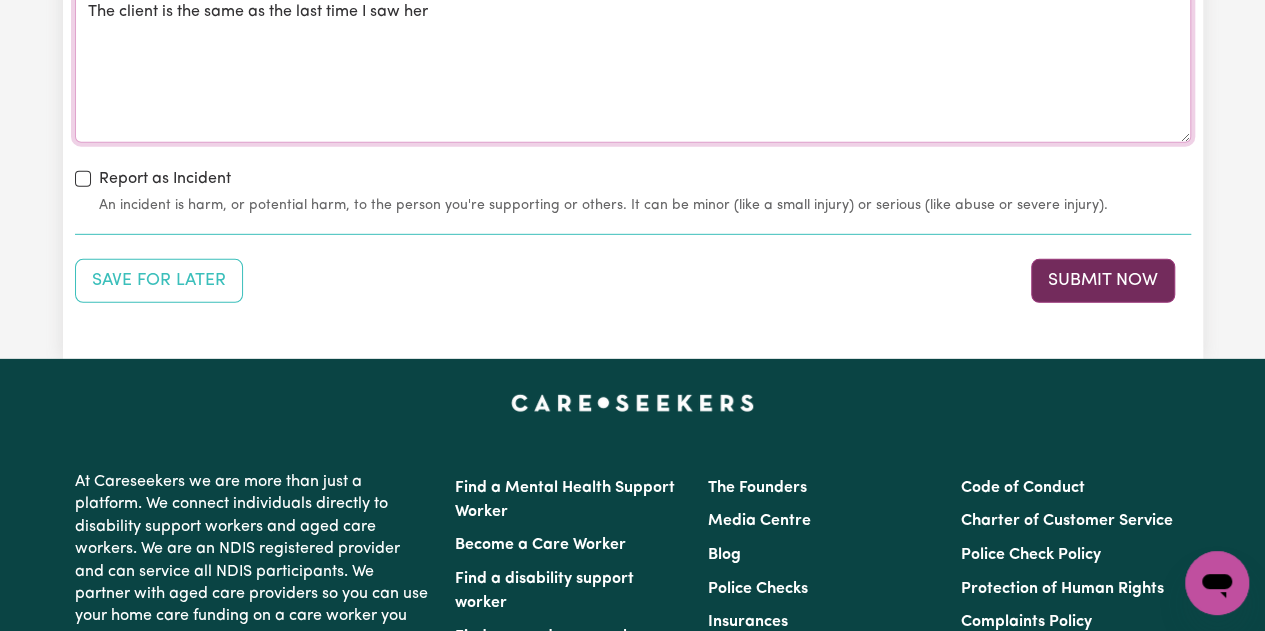 type on "The client is the same as the last time I saw her" 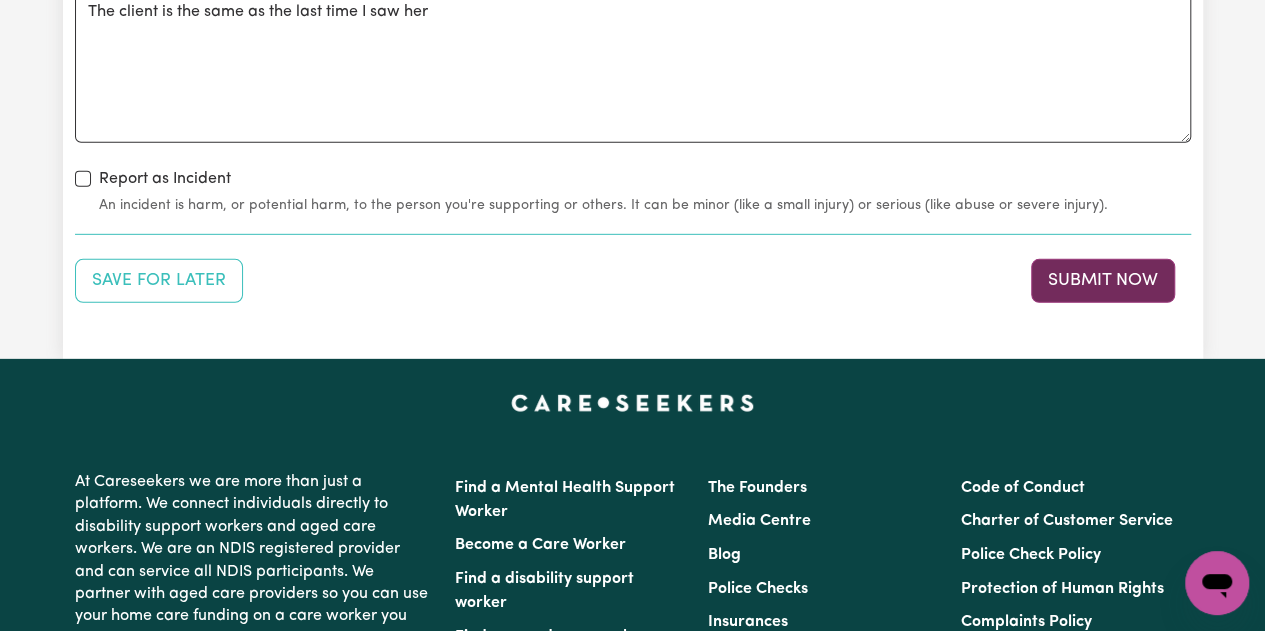 click on "Submit Now" at bounding box center [1103, 281] 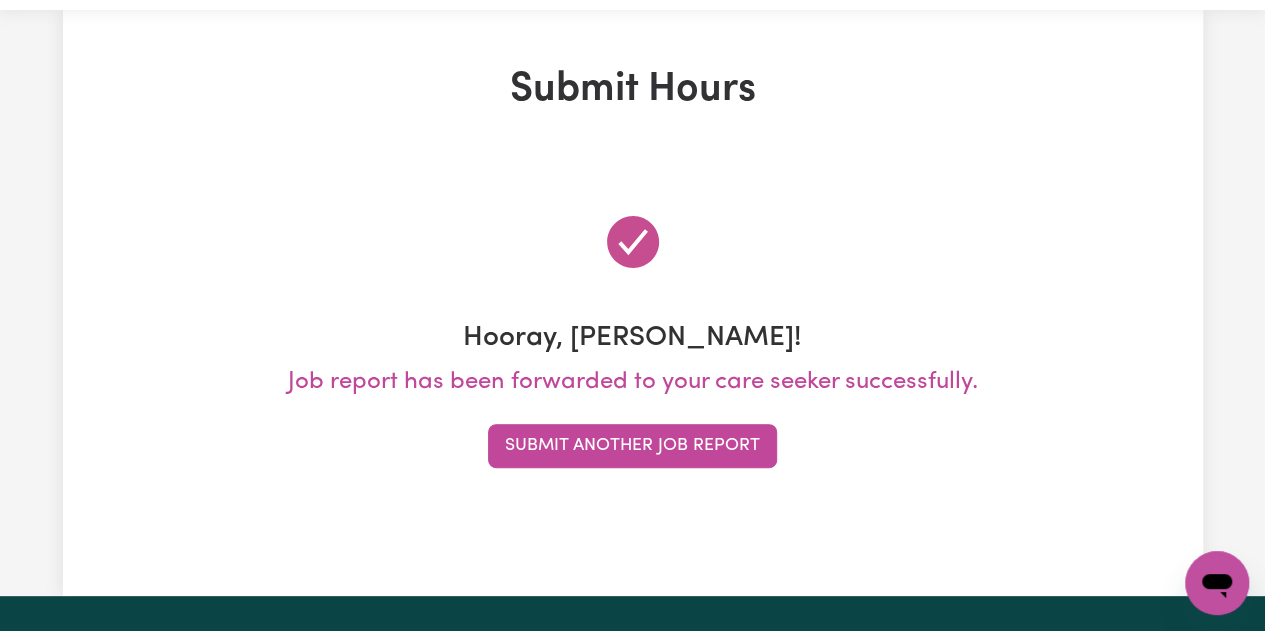scroll, scrollTop: 0, scrollLeft: 0, axis: both 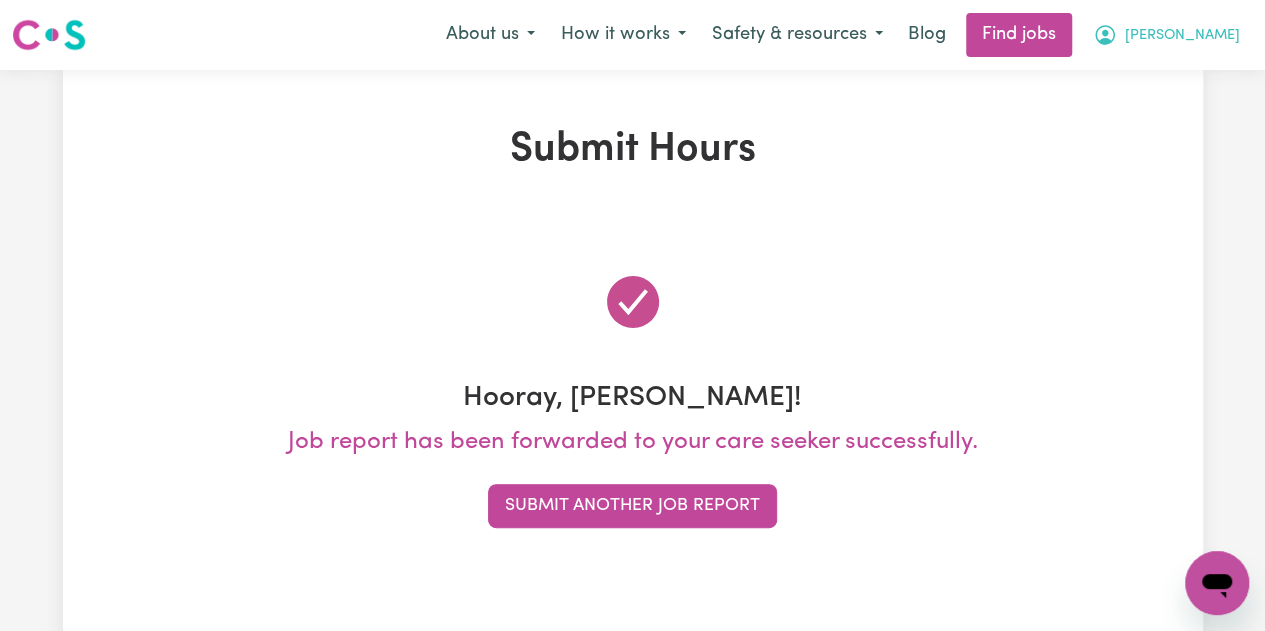 click on "[PERSON_NAME]" at bounding box center [1182, 36] 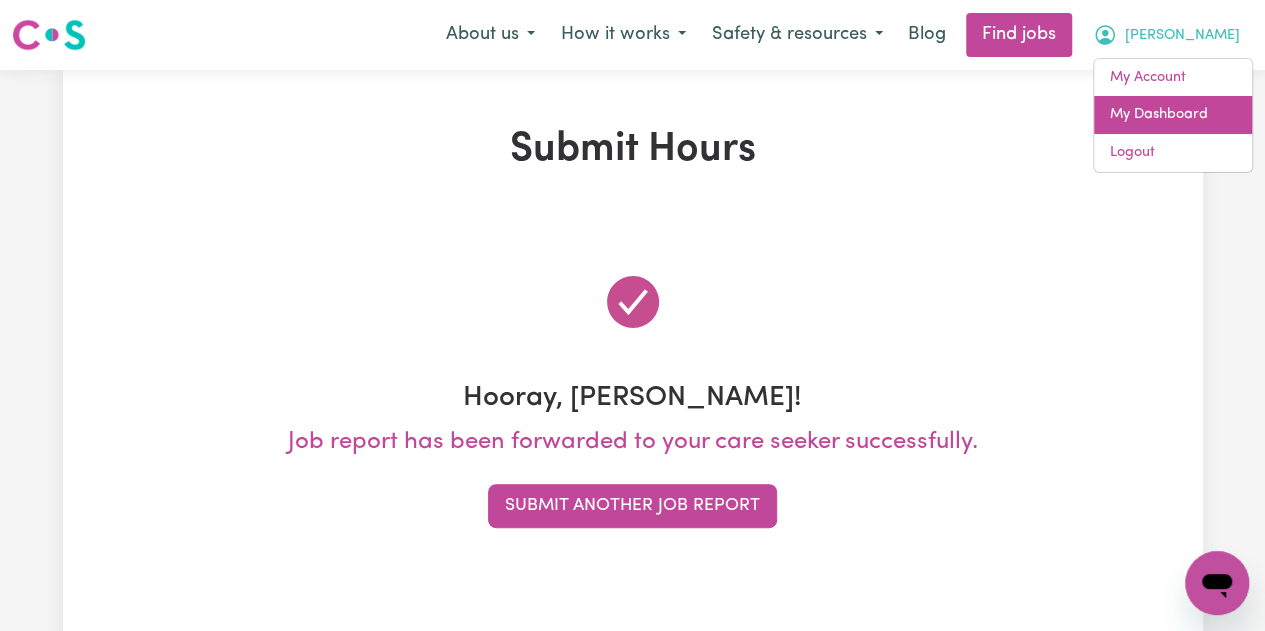 click on "My Dashboard" at bounding box center [1173, 115] 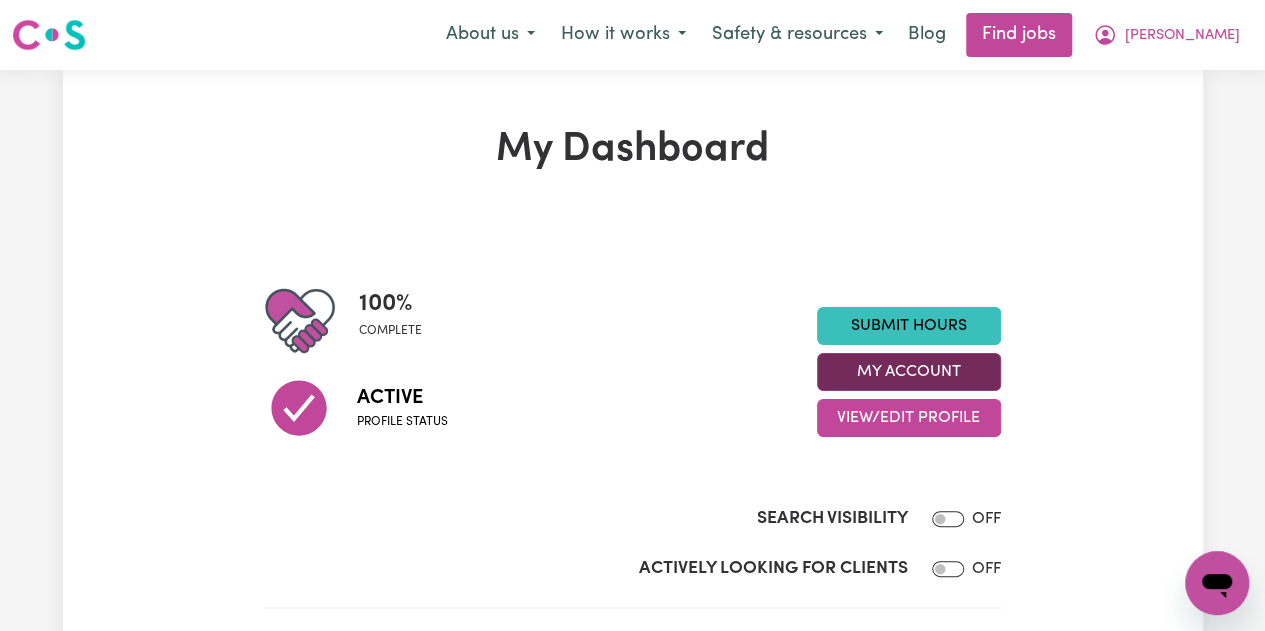 click on "My Account" at bounding box center (909, 372) 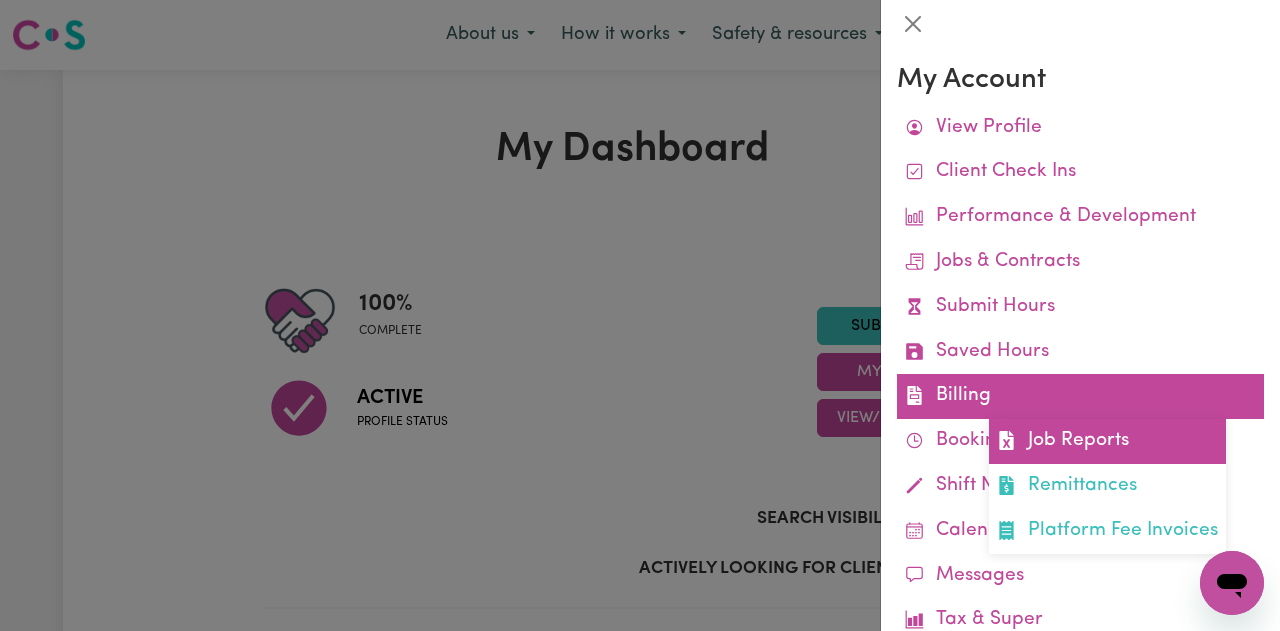 click on "Job Reports" at bounding box center [1107, 441] 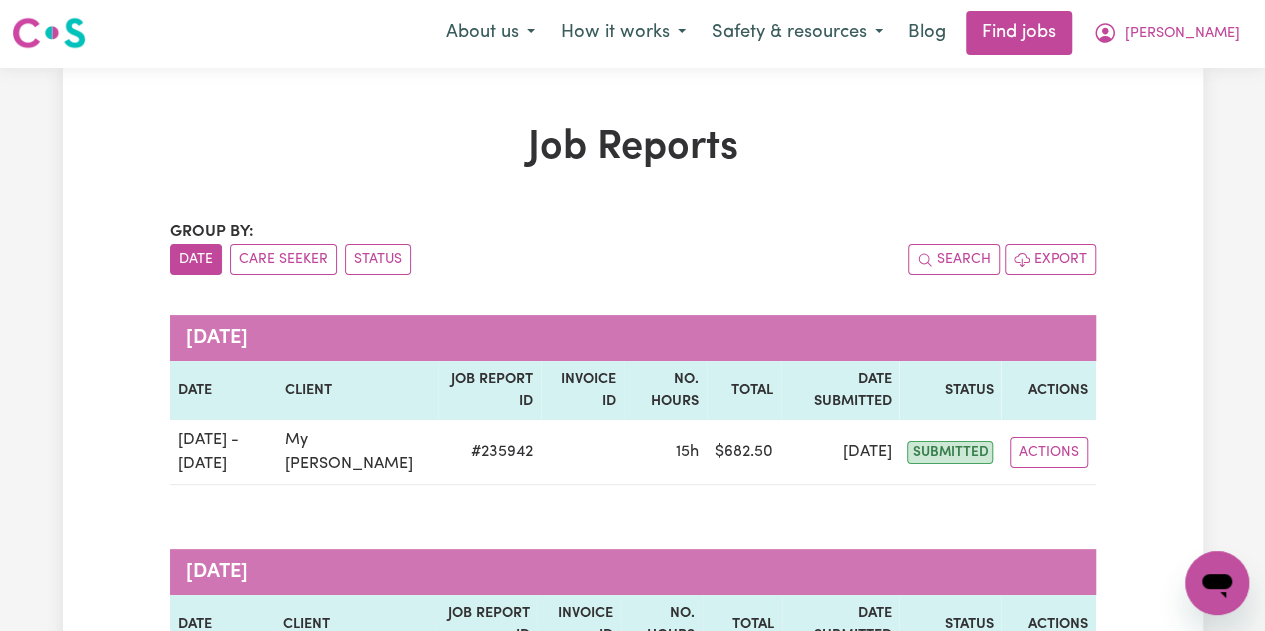 scroll, scrollTop: 0, scrollLeft: 0, axis: both 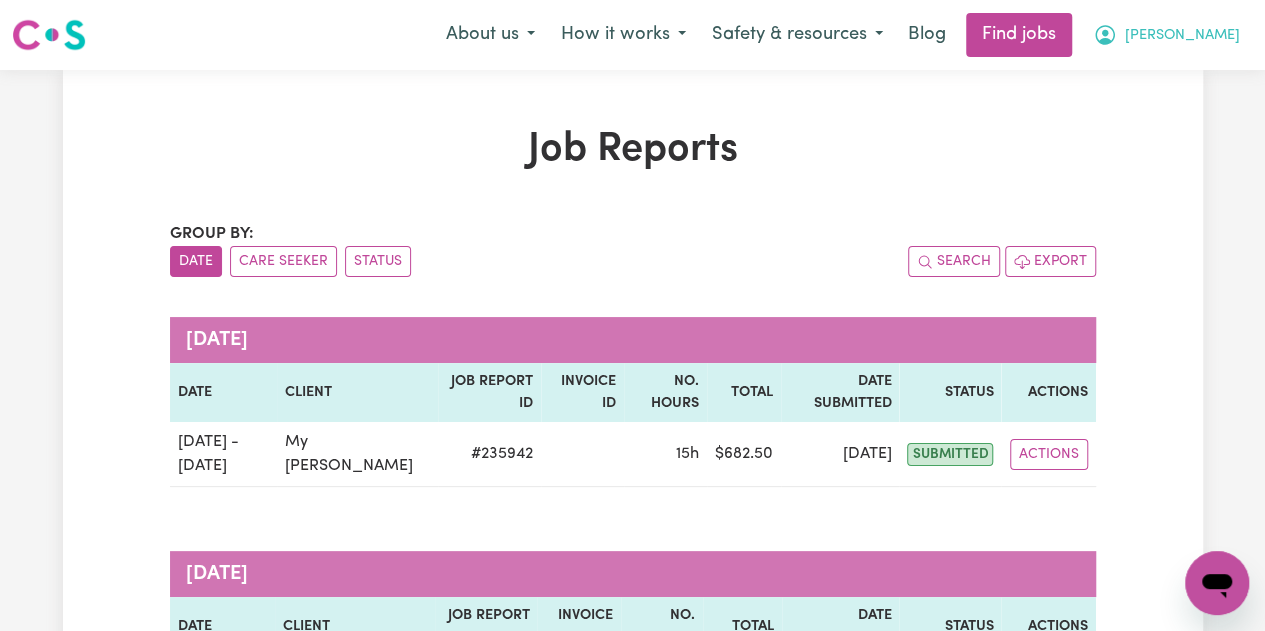 click on "[PERSON_NAME]" at bounding box center [1182, 36] 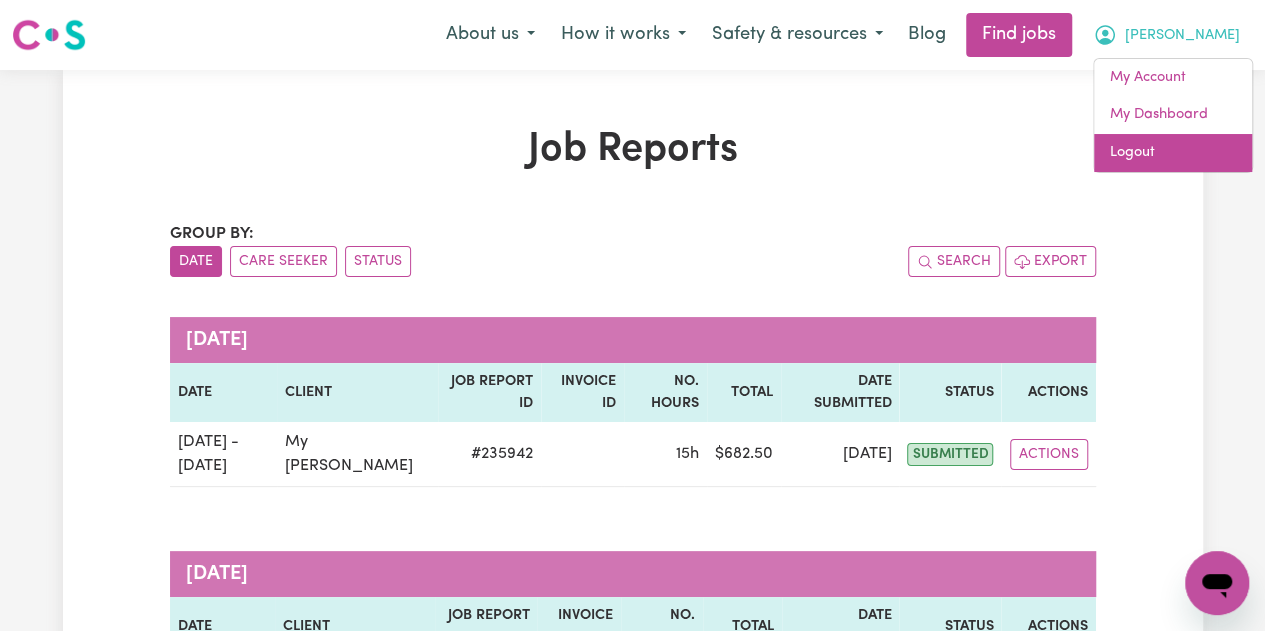 click on "Logout" at bounding box center (1173, 153) 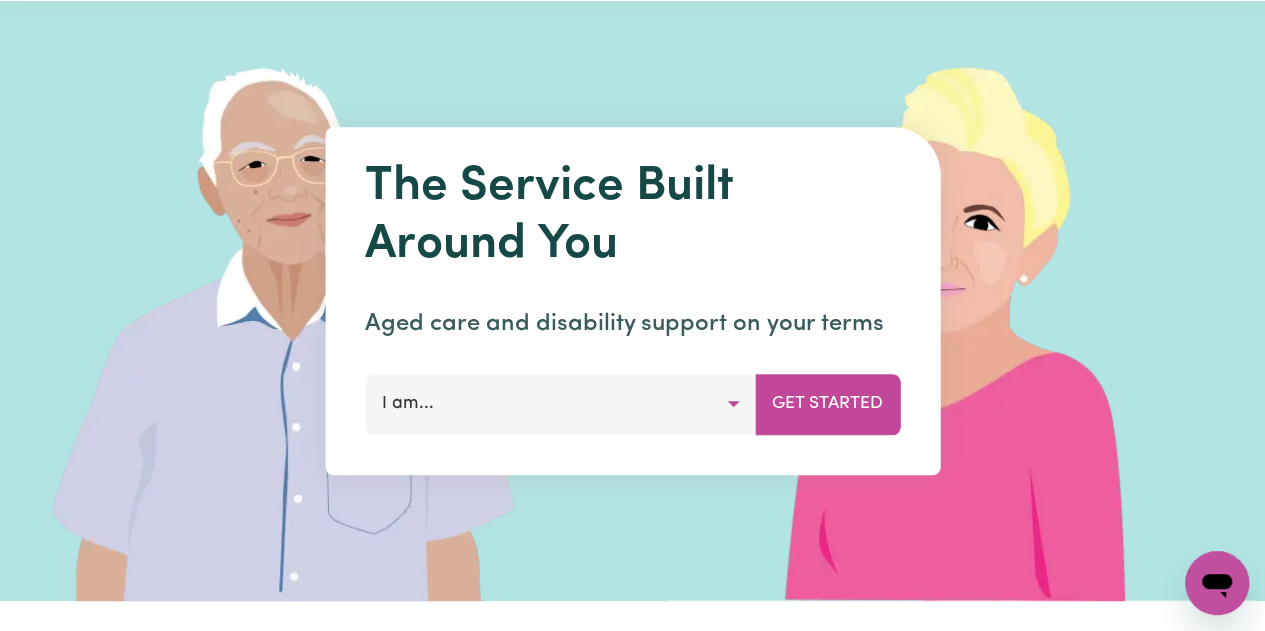 scroll, scrollTop: 100, scrollLeft: 0, axis: vertical 